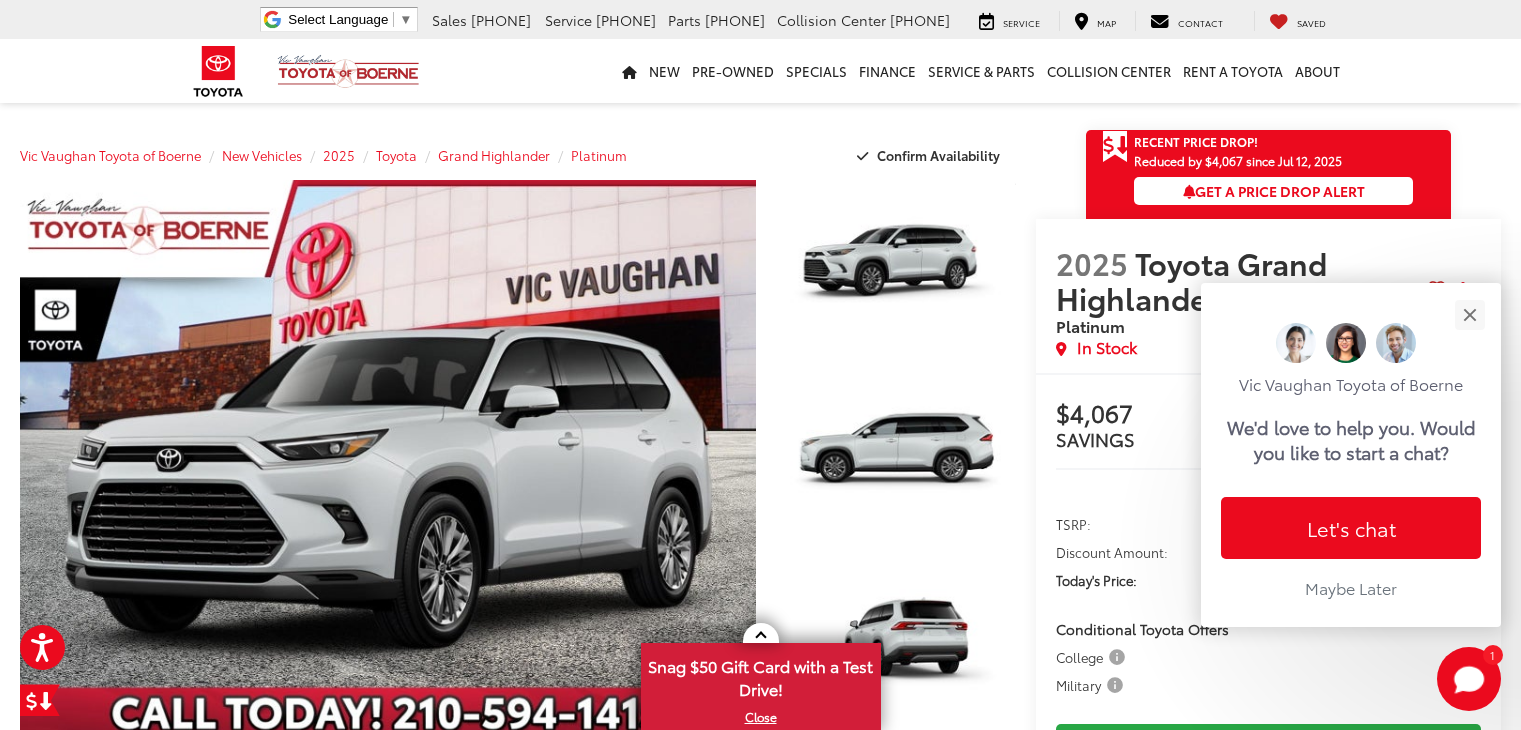 scroll, scrollTop: 1686, scrollLeft: 0, axis: vertical 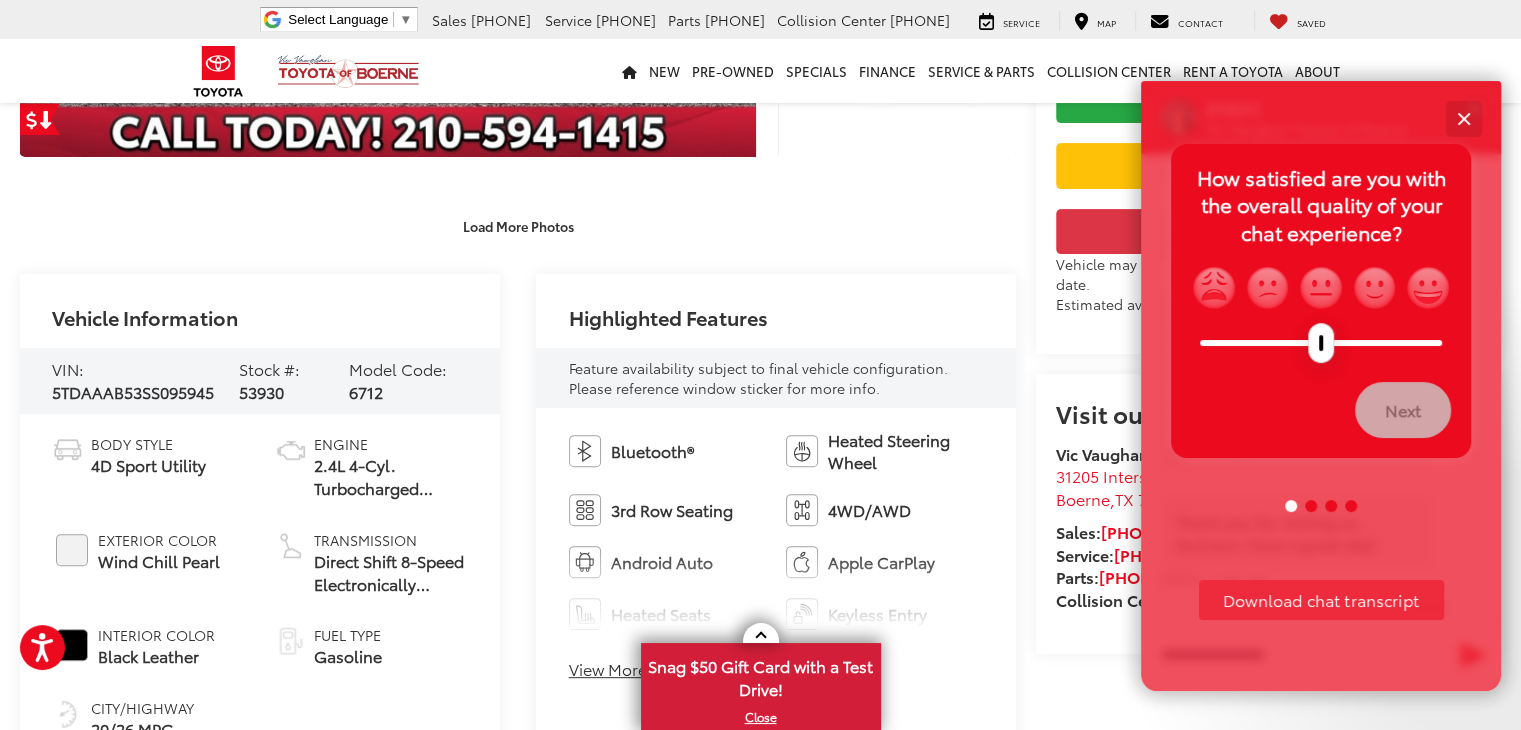 click at bounding box center (1463, 118) 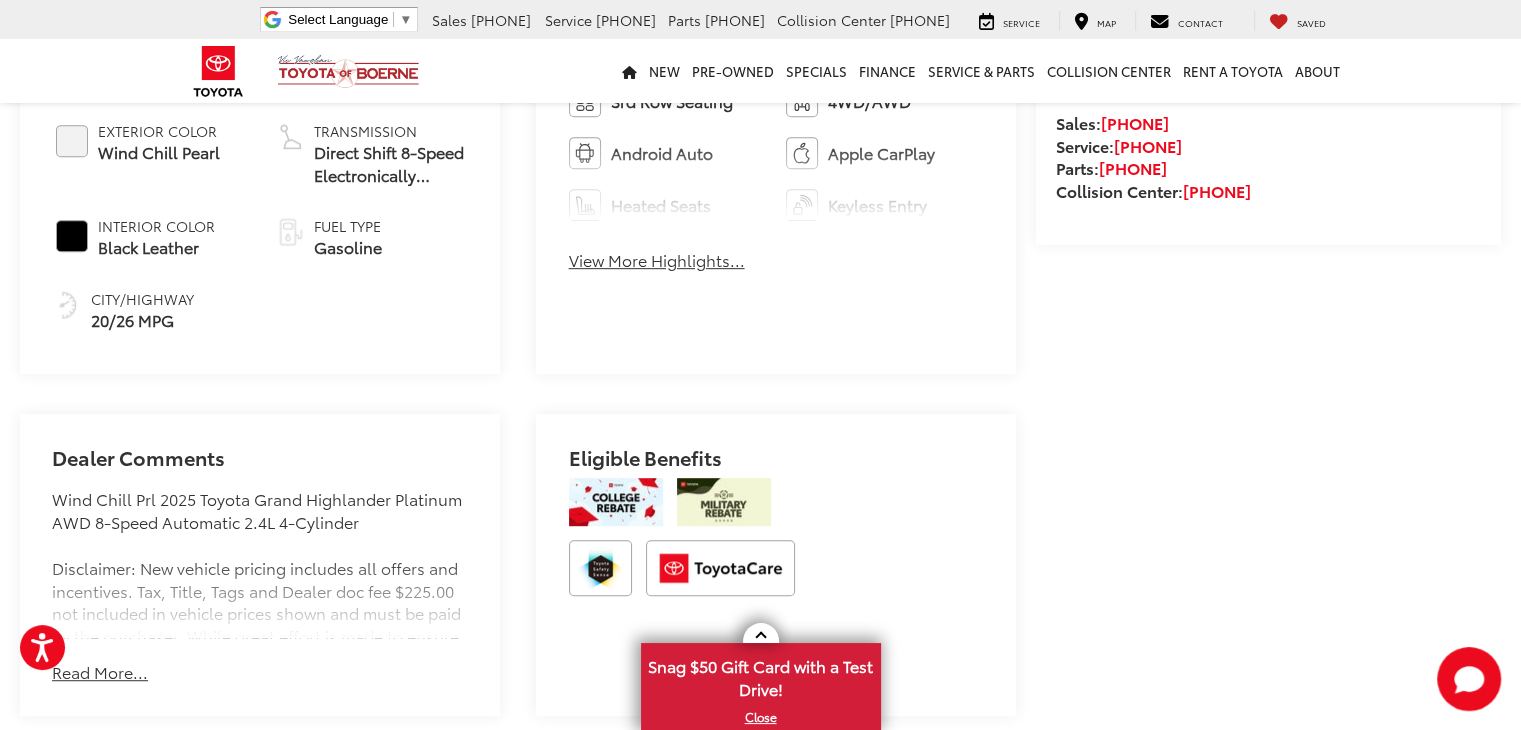 scroll, scrollTop: 0, scrollLeft: 0, axis: both 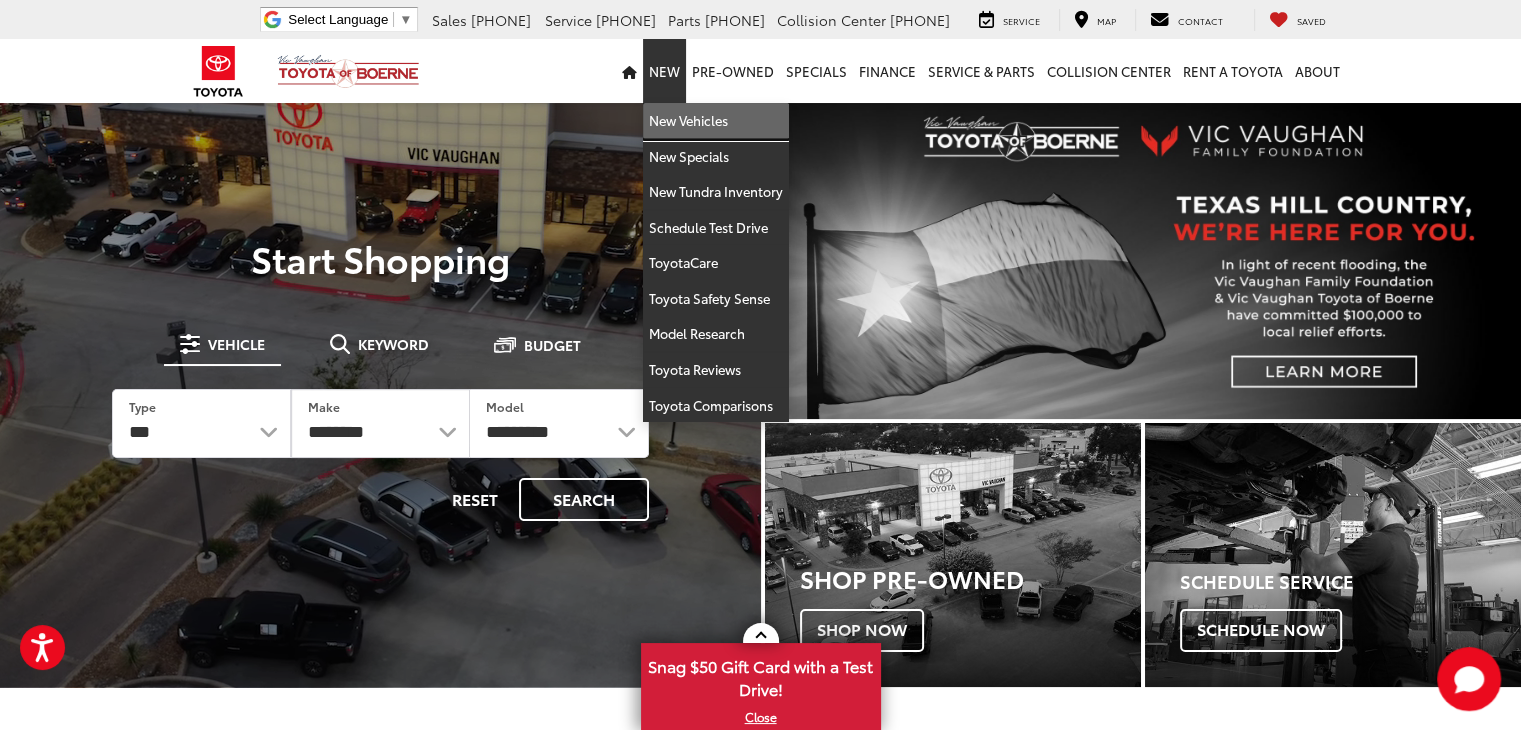 click on "New Vehicles" at bounding box center [716, 121] 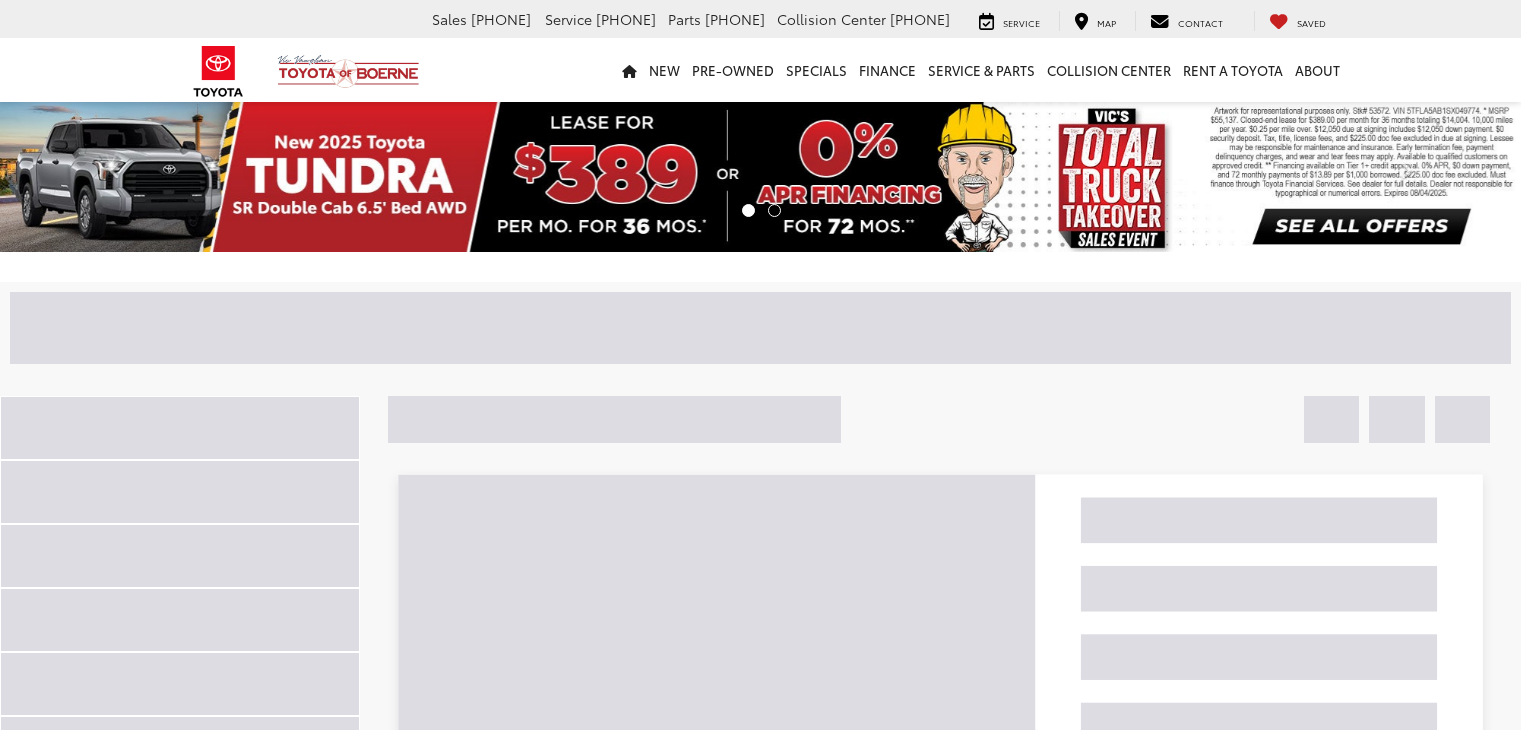scroll, scrollTop: 0, scrollLeft: 0, axis: both 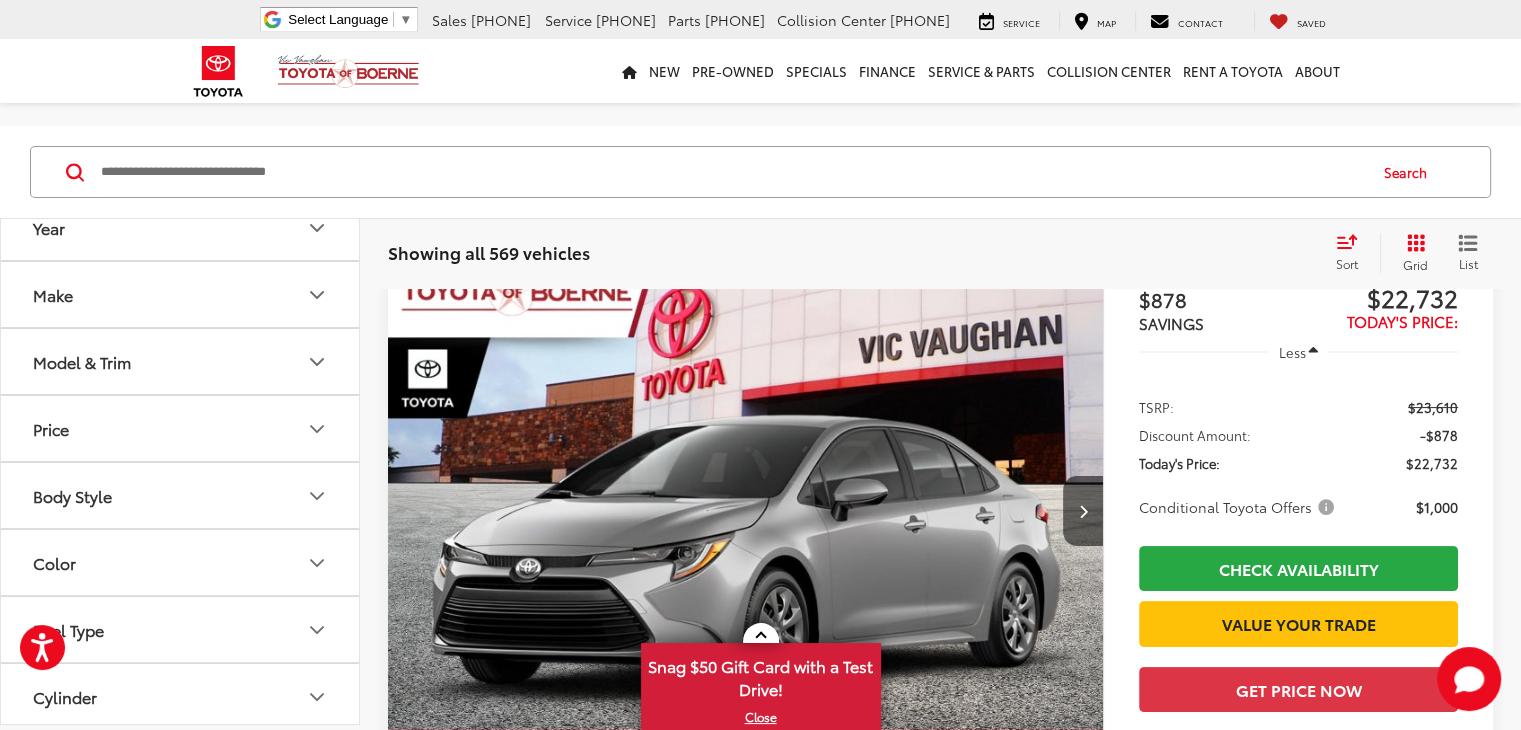drag, startPoint x: 1528, startPoint y: 29, endPoint x: 1532, endPoint y: 48, distance: 19.416489 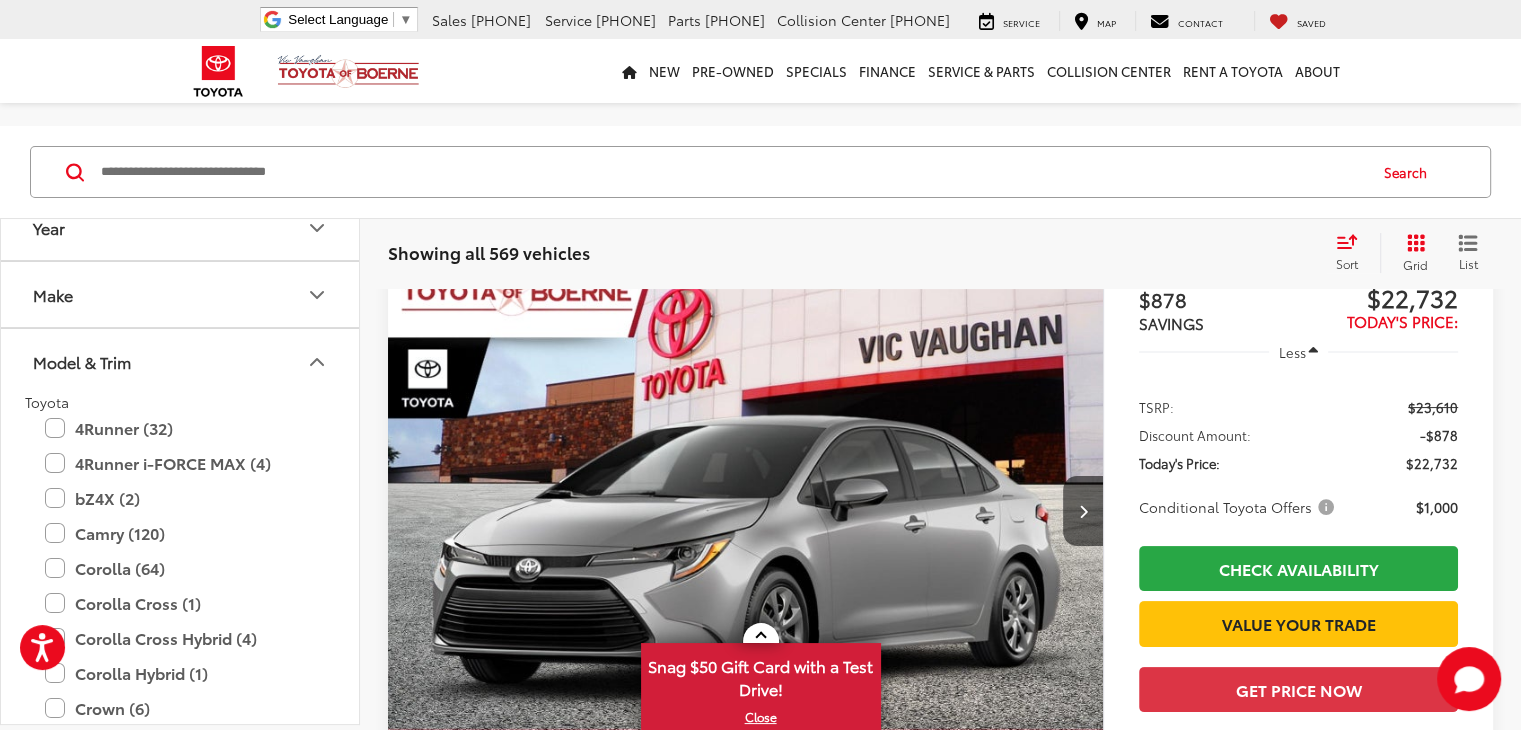 drag, startPoint x: 360, startPoint y: 344, endPoint x: 353, endPoint y: 413, distance: 69.354164 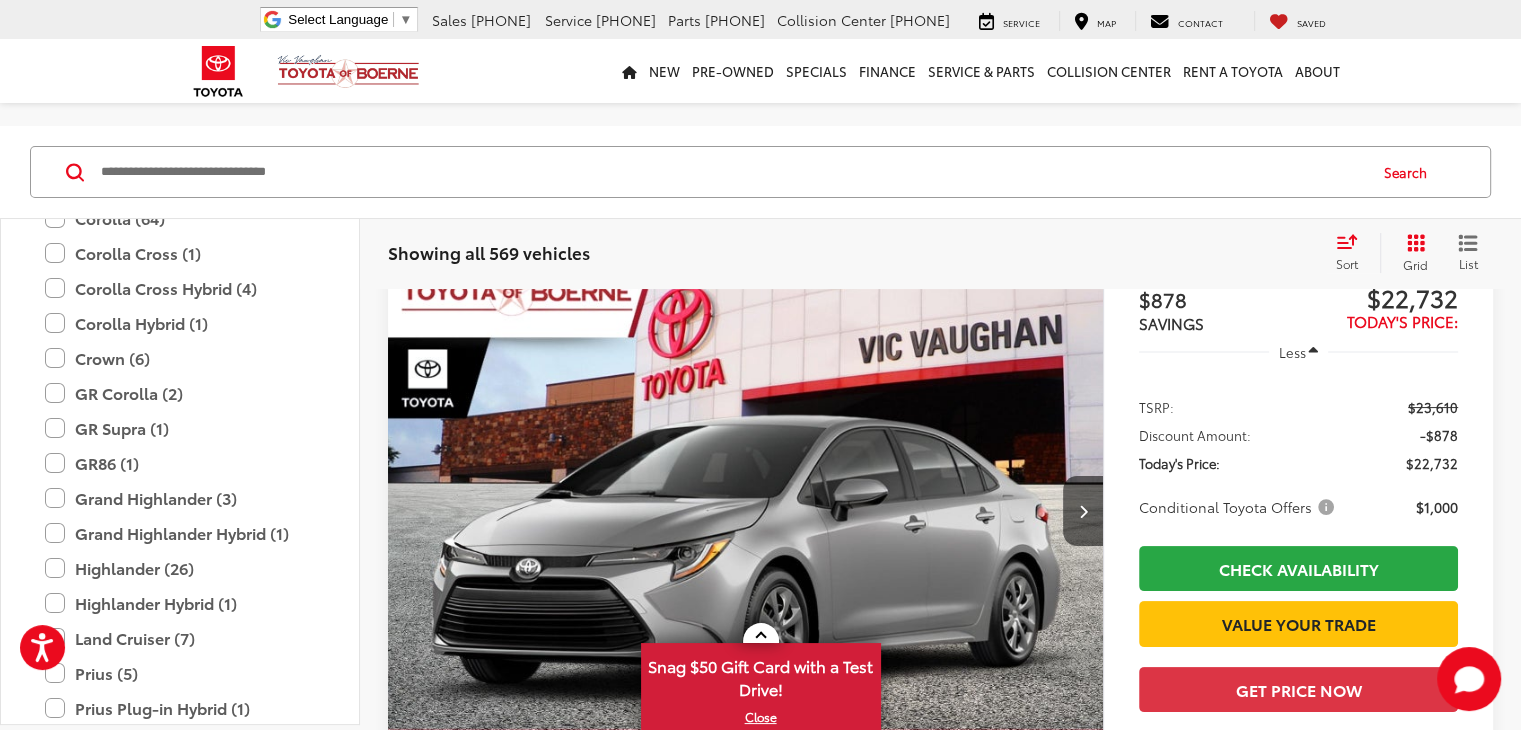 scroll, scrollTop: 443, scrollLeft: 0, axis: vertical 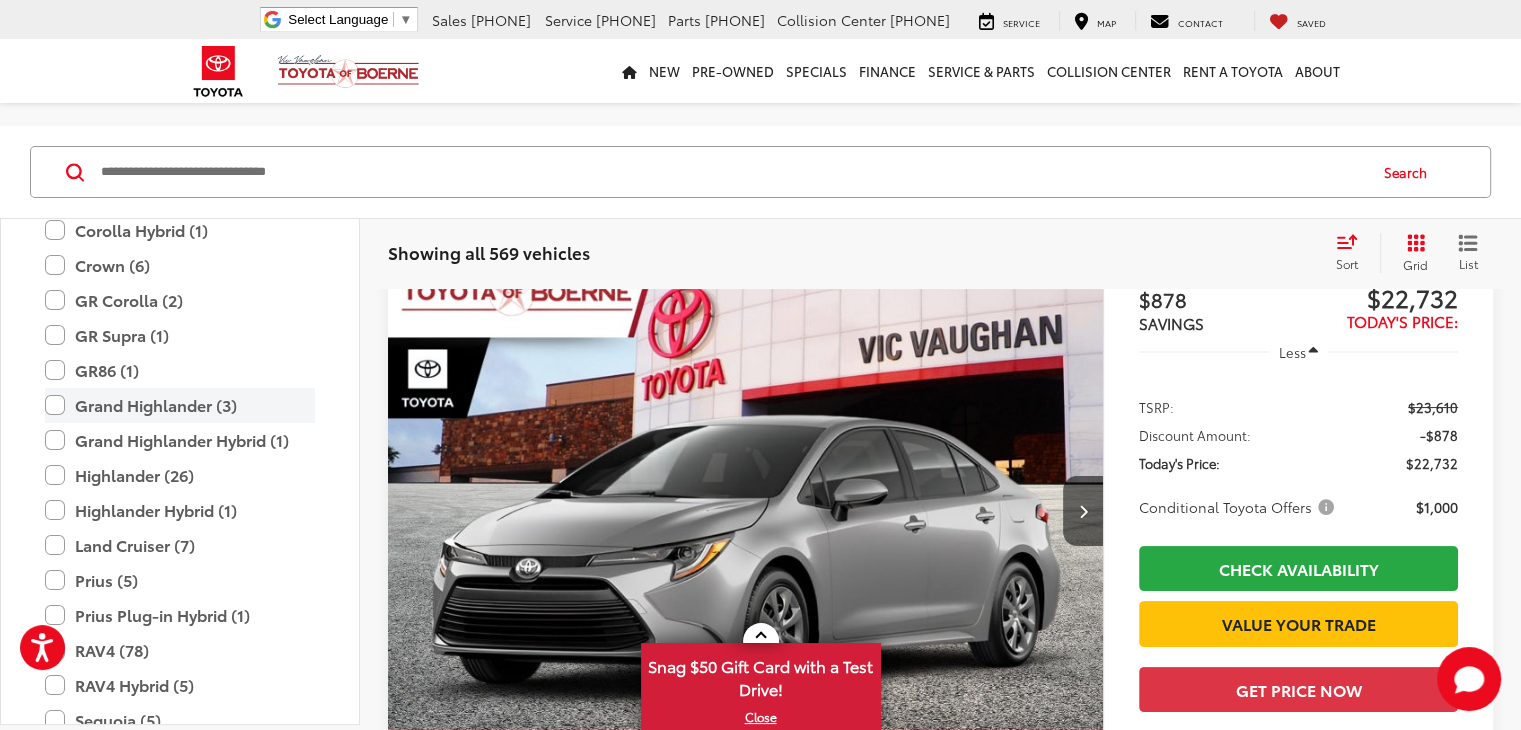 click on "Grand Highlander (3)" at bounding box center (180, 405) 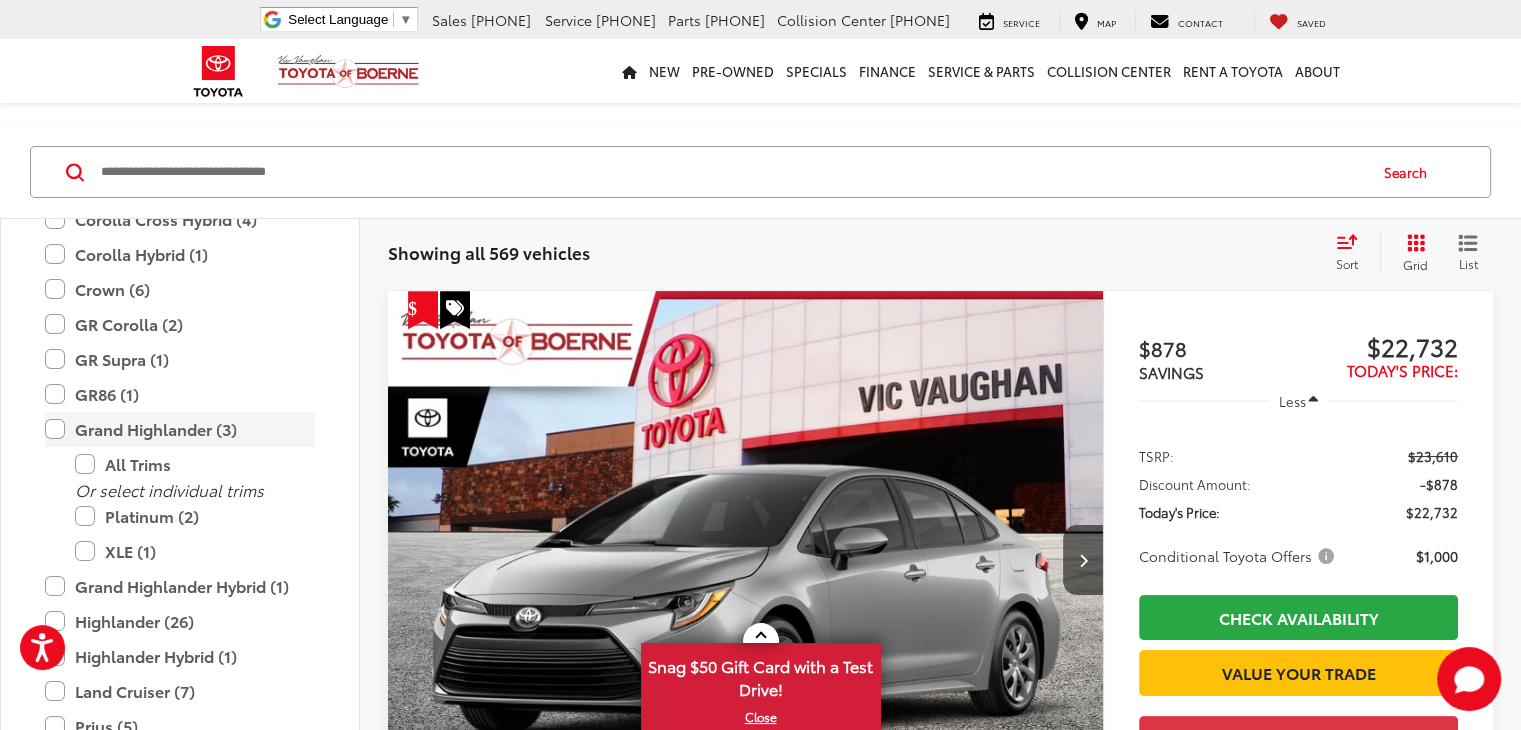 scroll, scrollTop: 156, scrollLeft: 0, axis: vertical 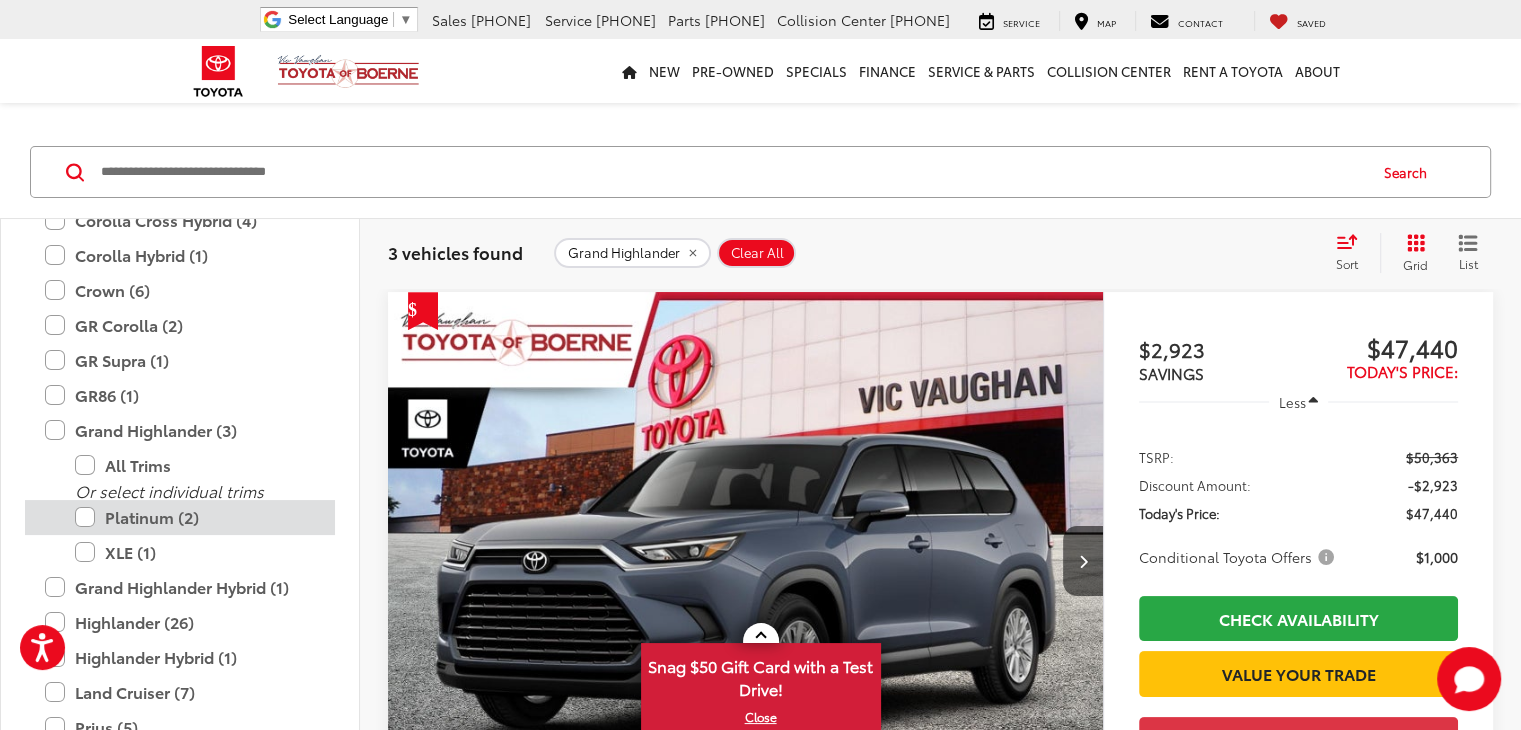 click on "Platinum (2)" at bounding box center (195, 517) 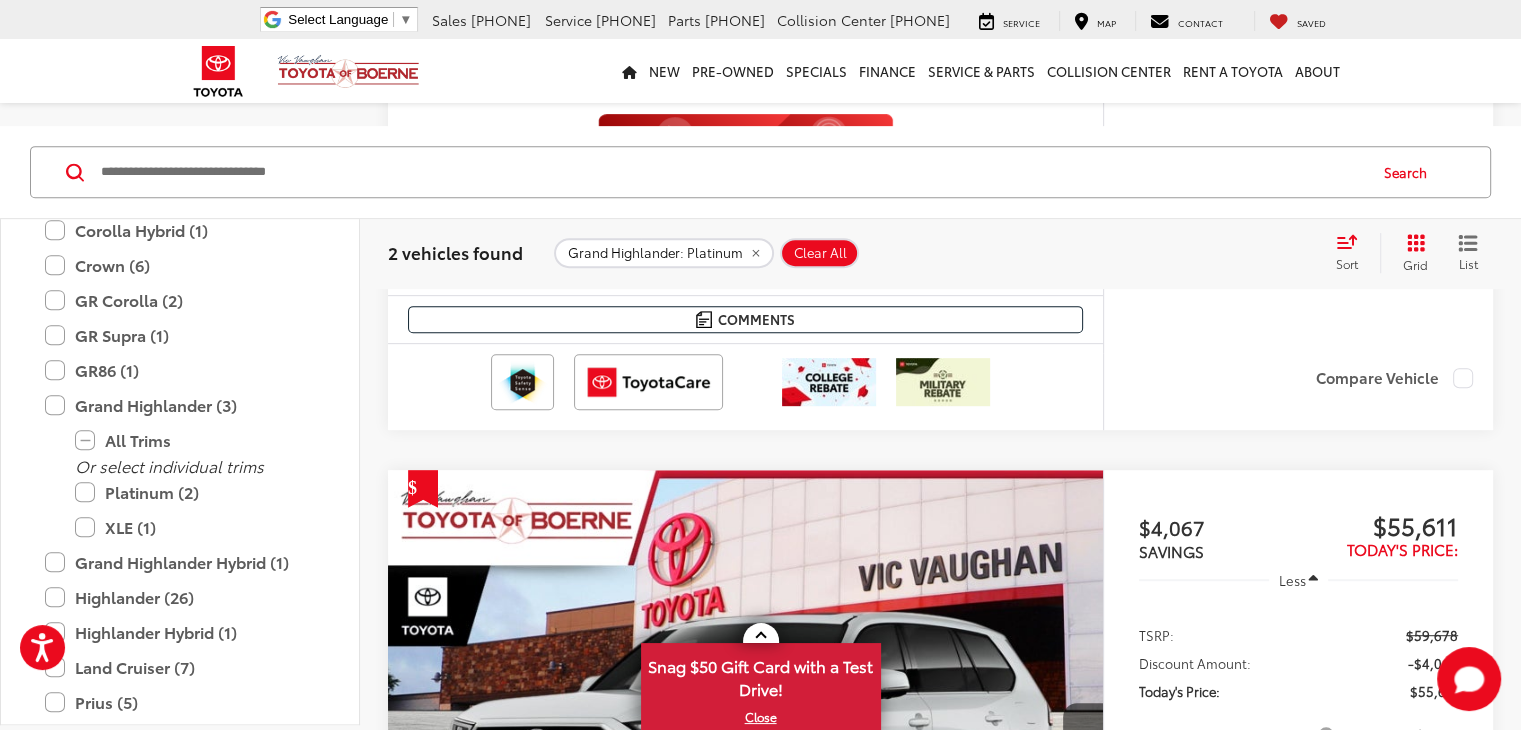 scroll, scrollTop: 888, scrollLeft: 0, axis: vertical 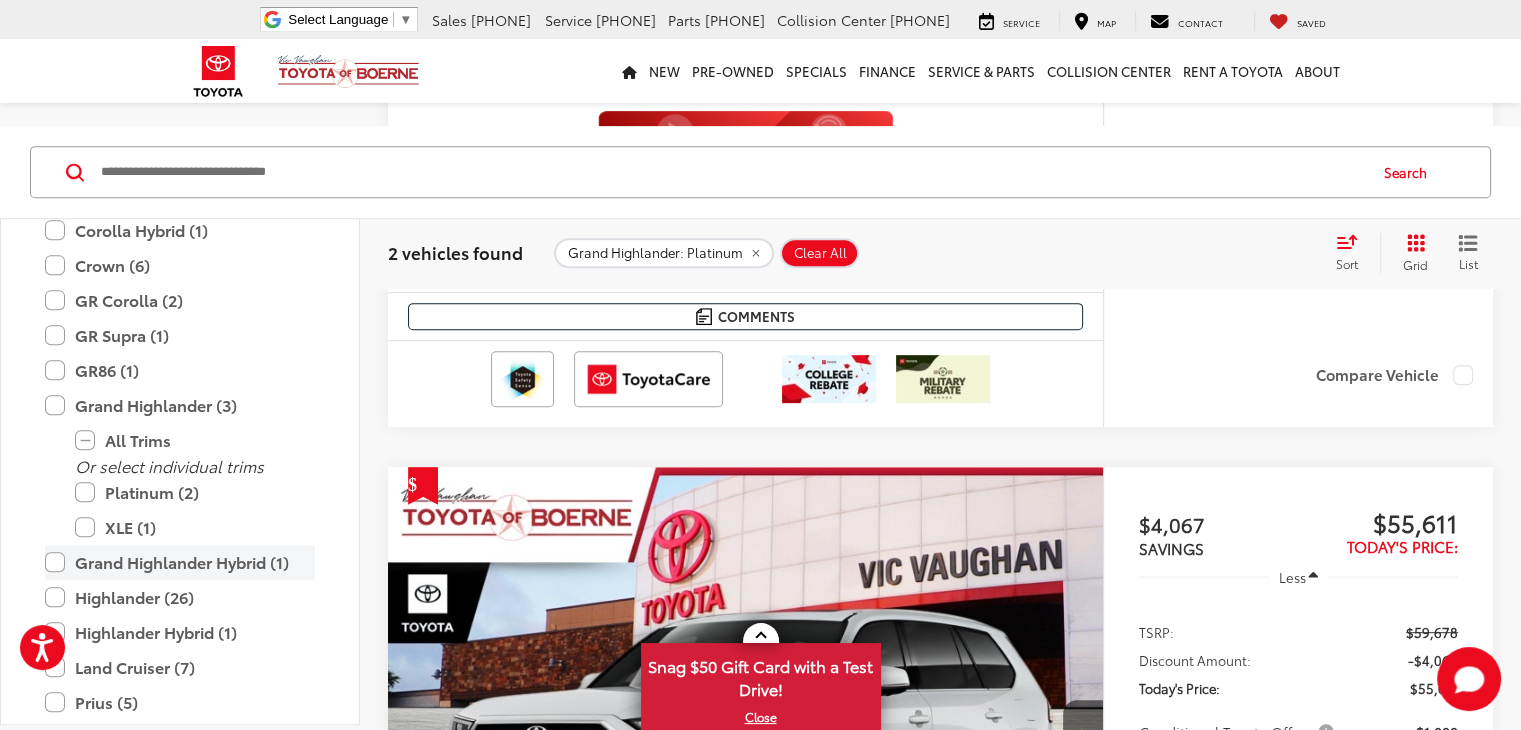 click on "Grand Highlander Hybrid (1)" at bounding box center (180, 562) 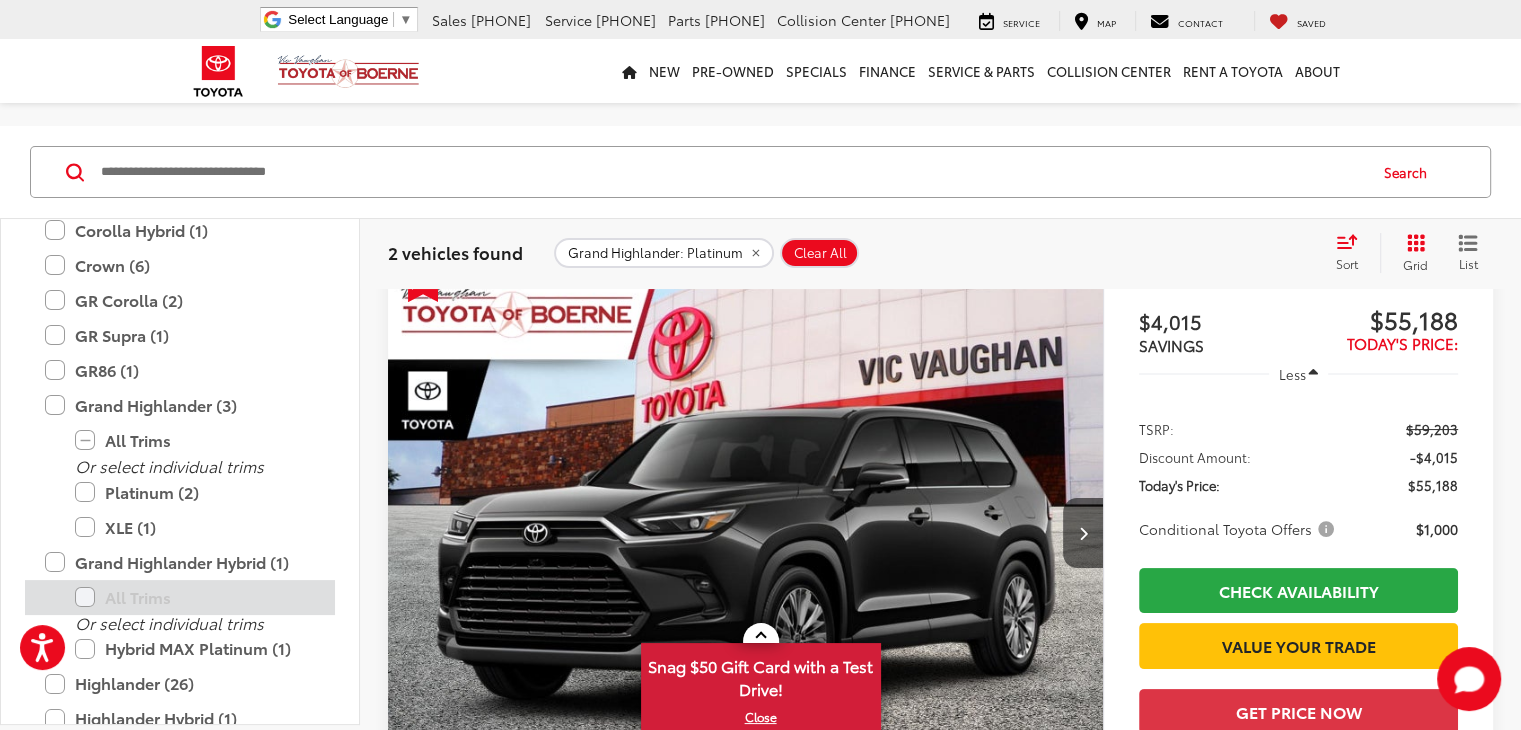 scroll, scrollTop: 156, scrollLeft: 0, axis: vertical 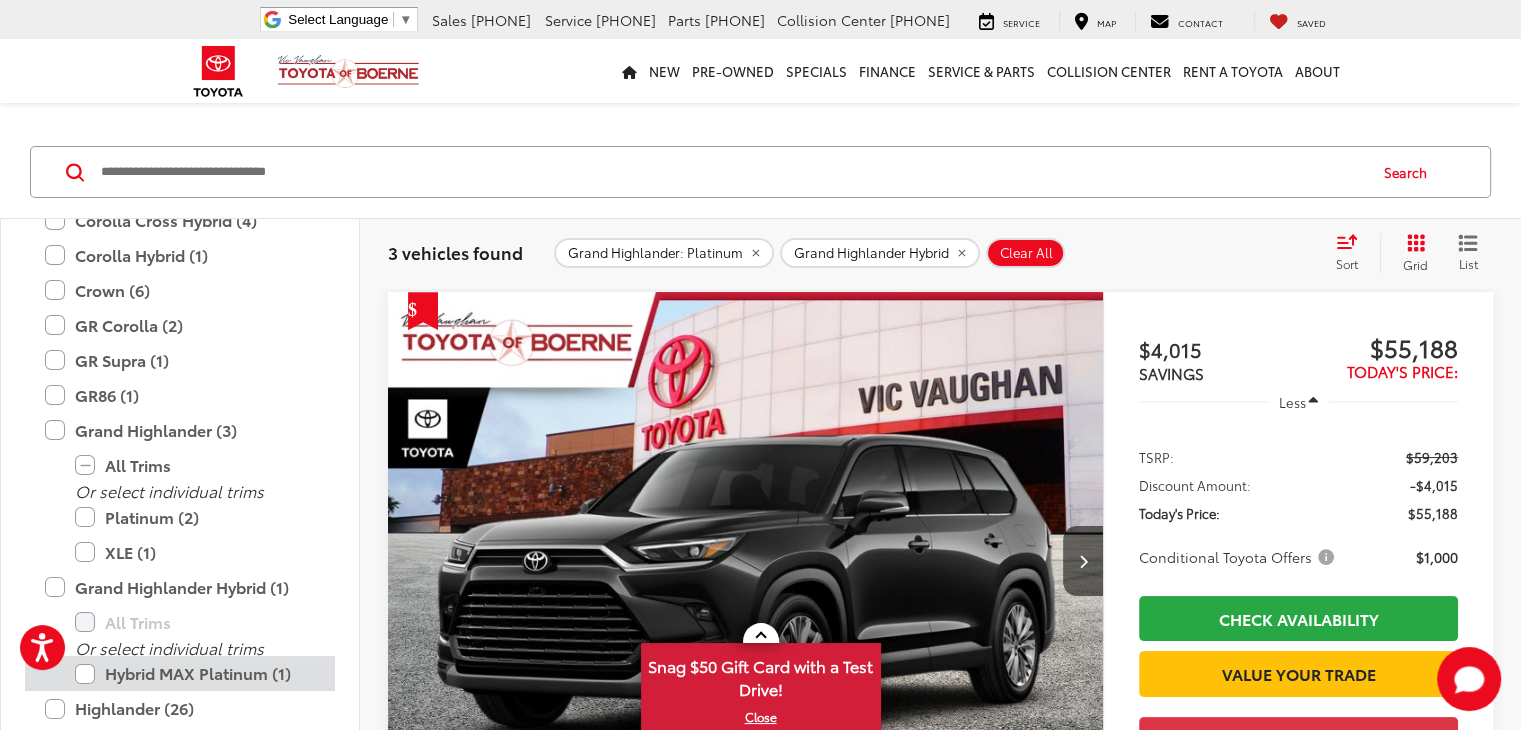 click on "Hybrid MAX Platinum (1)" at bounding box center (195, 673) 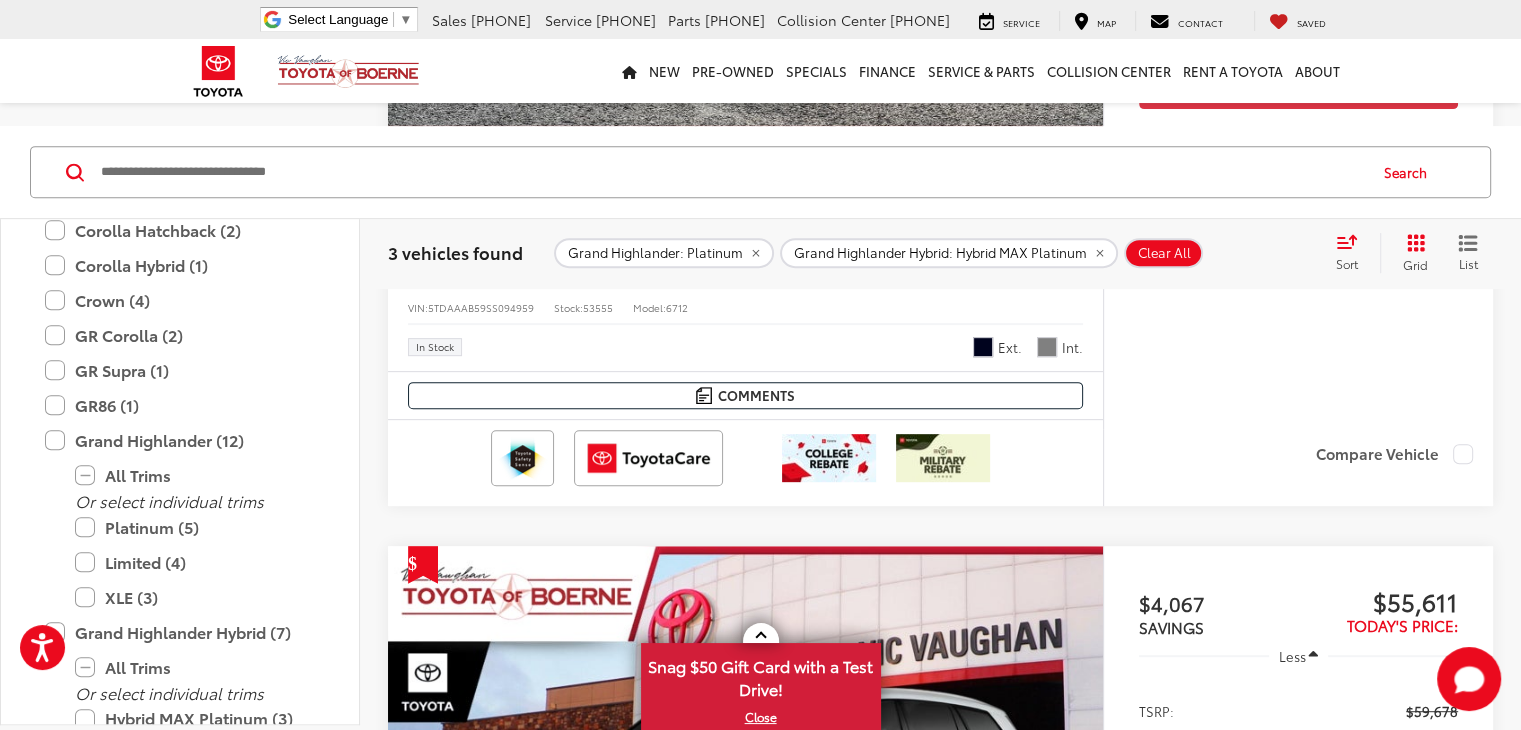 scroll, scrollTop: 813, scrollLeft: 0, axis: vertical 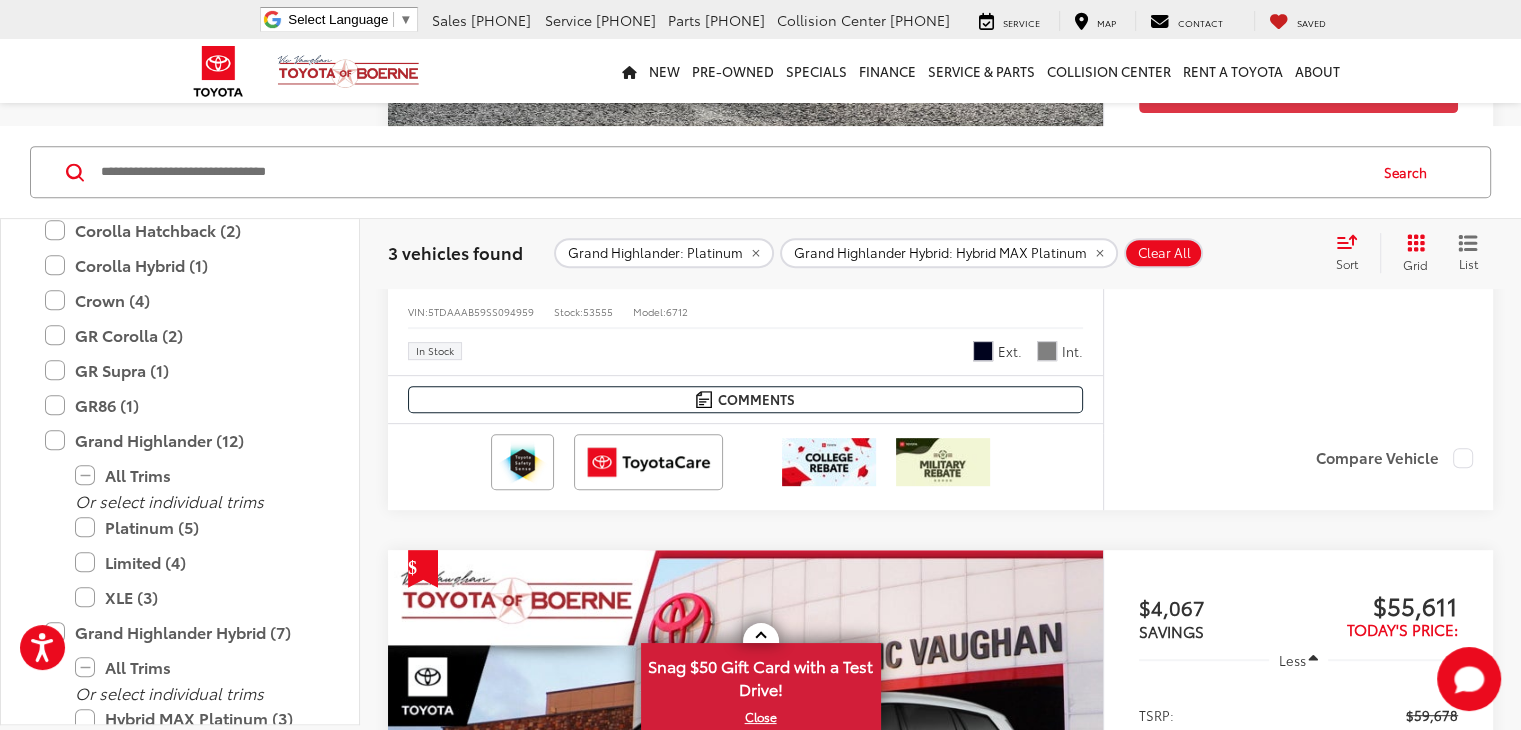 click on "Comments" at bounding box center [755, 1248] 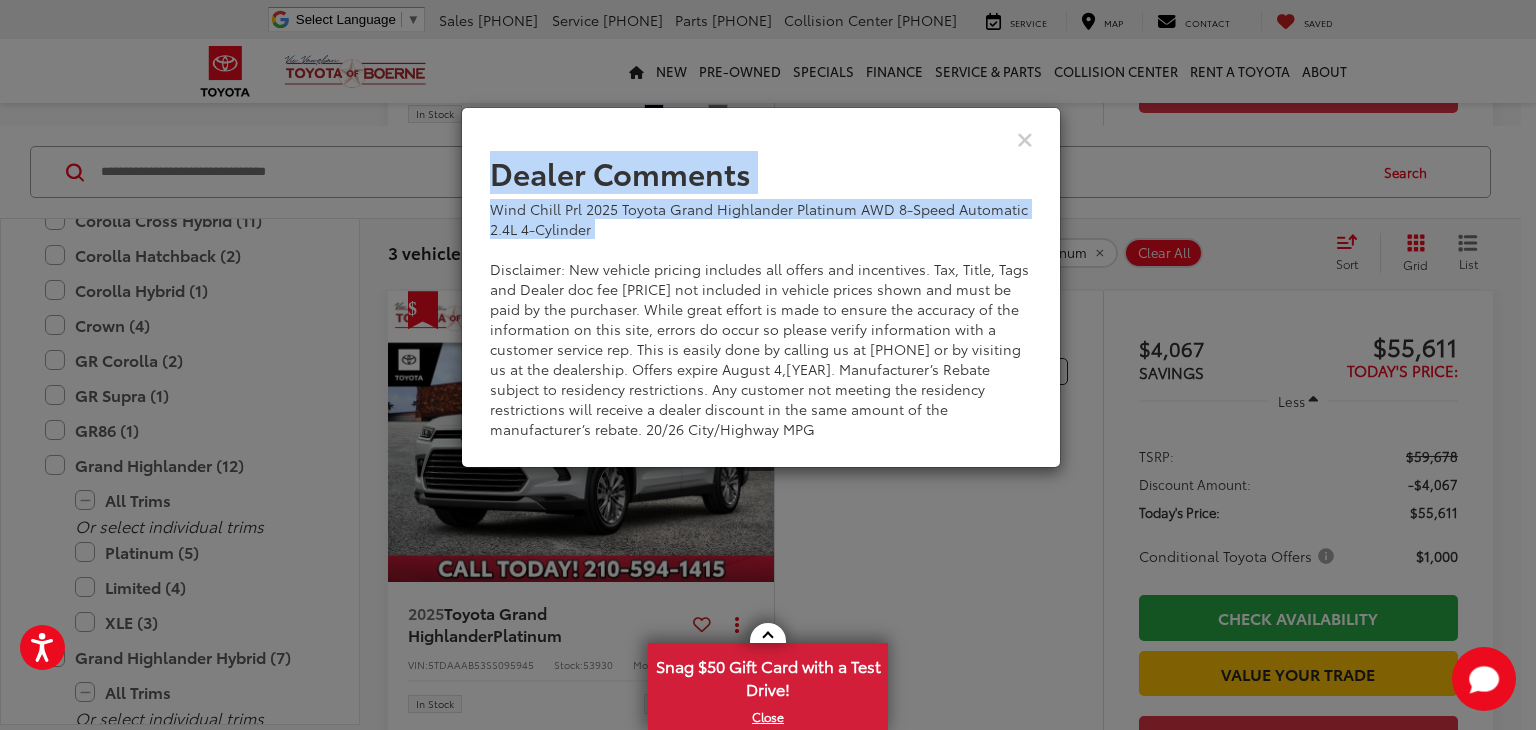 drag, startPoint x: 493, startPoint y: 171, endPoint x: 646, endPoint y: 249, distance: 171.73526 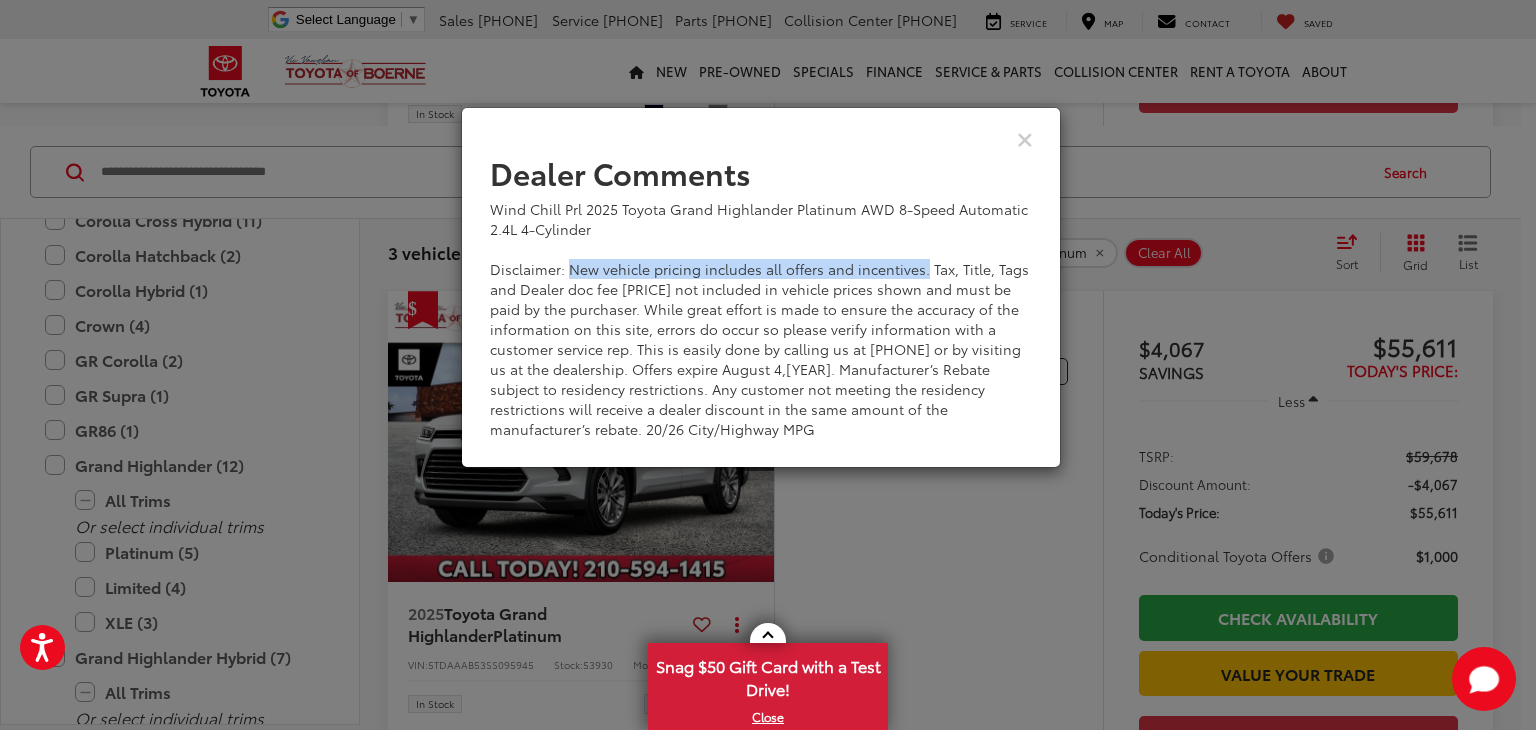 drag, startPoint x: 566, startPoint y: 269, endPoint x: 919, endPoint y: 274, distance: 353.0354 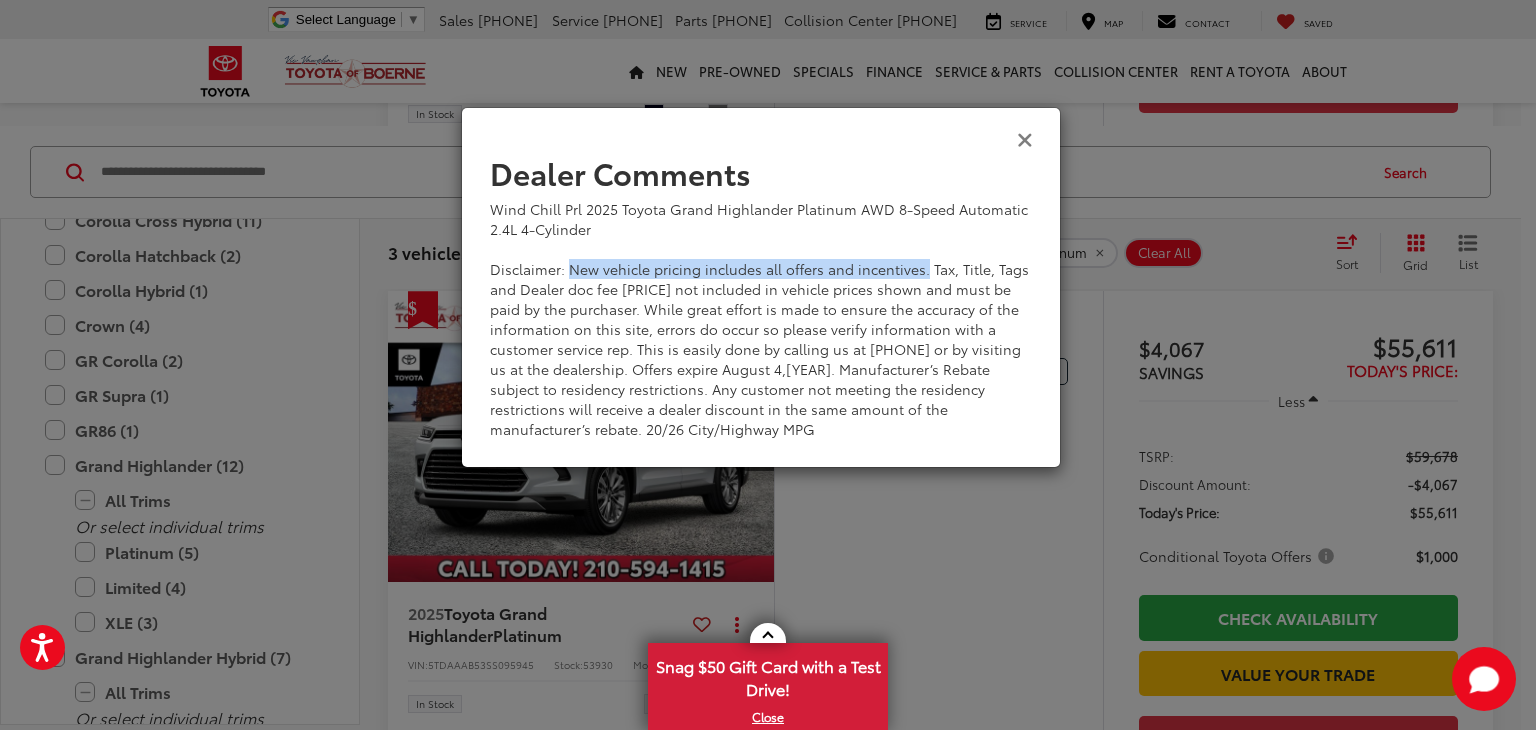 click at bounding box center (1025, 138) 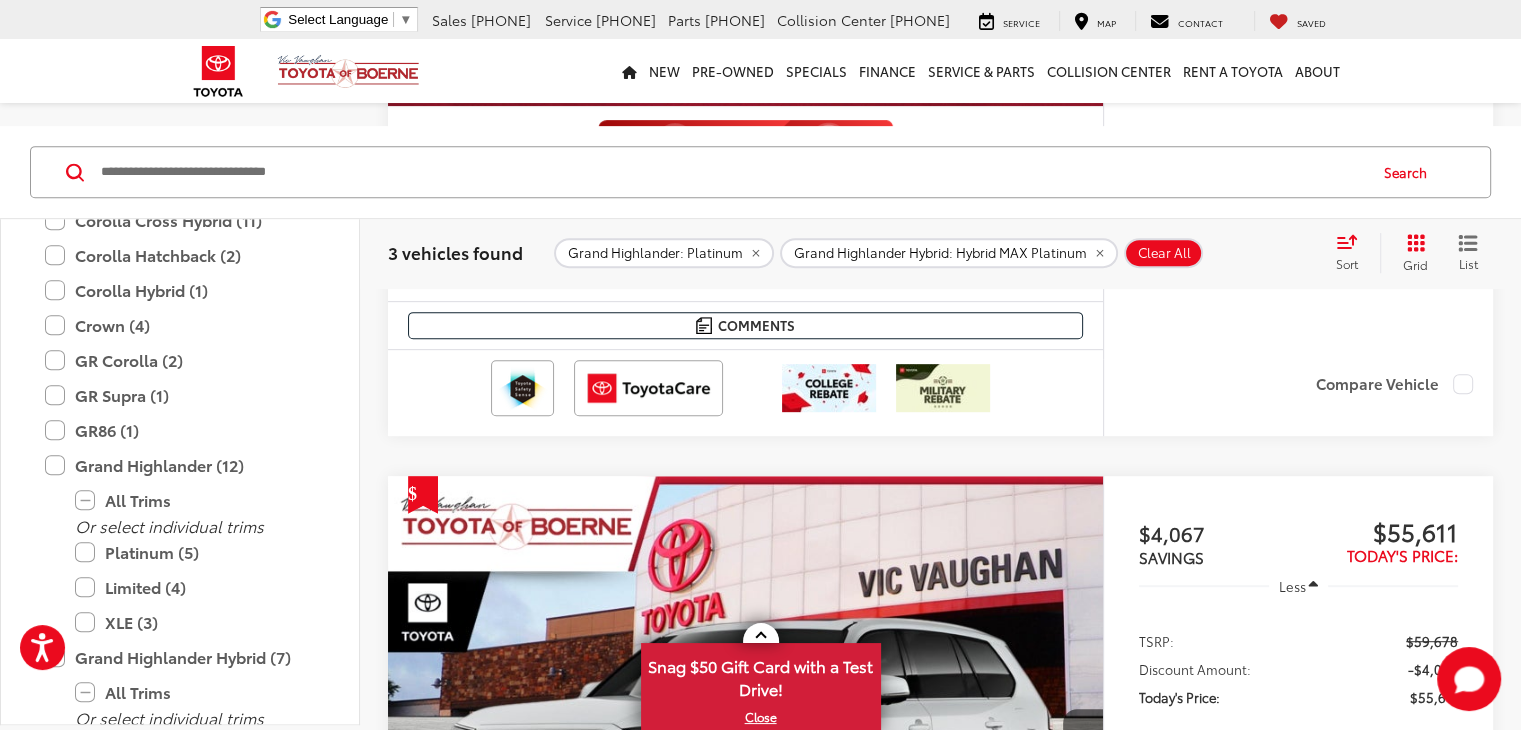 scroll, scrollTop: 891, scrollLeft: 0, axis: vertical 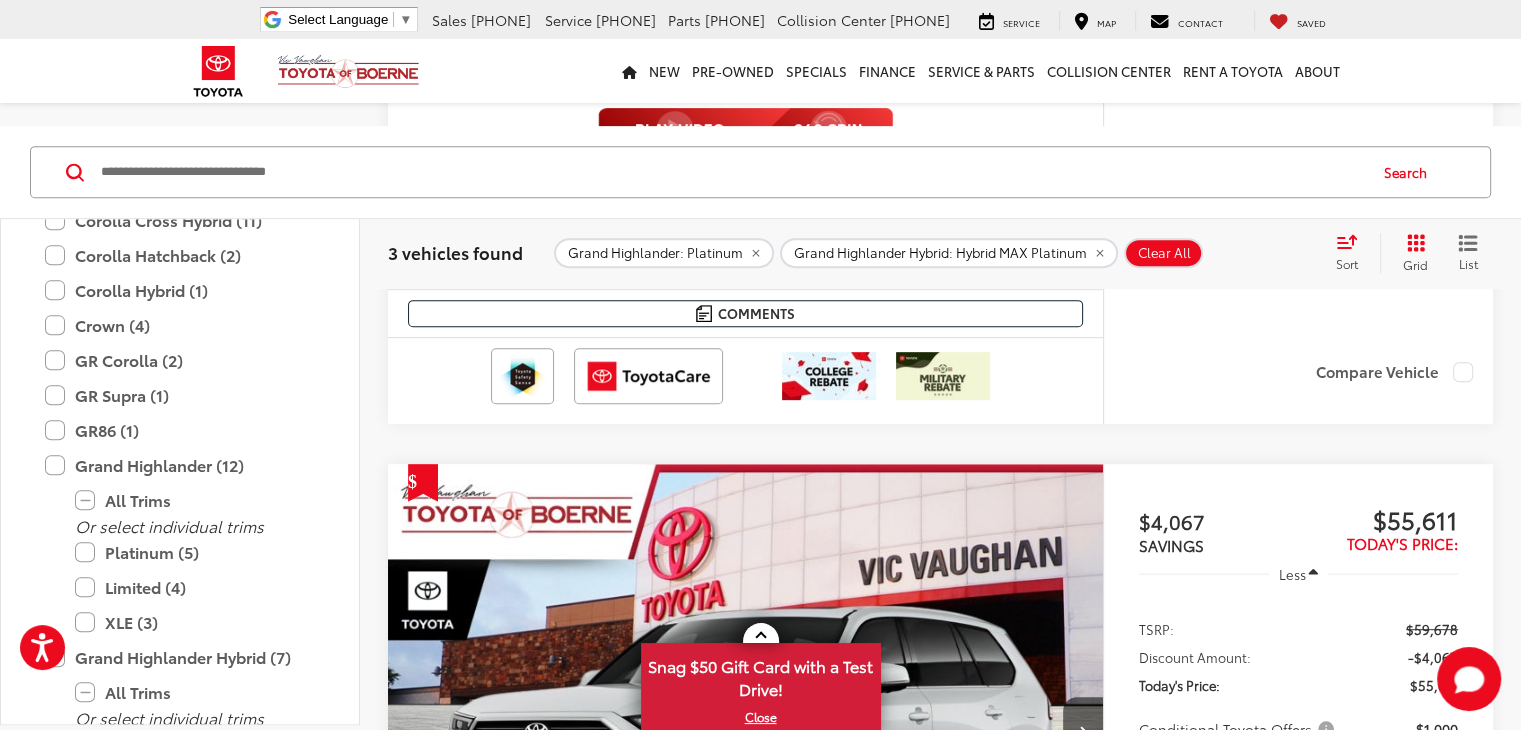 click on "2025  Toyota Grand Highlander  Platinum
Copy Link Share Print View Details VIN:  5TDAAAB59SS094959 Stock:  53555 Model:  6712 In Stock Ext. Int. More Details Comments Dealer Comments Black 2025 Toyota Grand Highlander Platinum AWD 8-Speed Automatic 2.4L 4-Cylinder Disclaimer: New vehicle pricing includes all offers and incentives. Tax, Title, Tags and Dealer doc fee $225.00 not included in vehicle prices shown and must be paid by the purchaser. While great effort is made to ensure the accuracy of the information on this site, errors do occur so please verify information with a customer service rep. This is easily done by calling us at 210-625-4392 or by visiting us at the dealership. Offers expire August 4,2025. Manufacturer’s Rebate subject to residency restrictions. Any customer not meeting the residency restrictions will receive a dealer discount in the same amount of the manufacturer’s rebate. Recent Arrival! 20/26 City/Highway MPG More..." at bounding box center [940, 918] 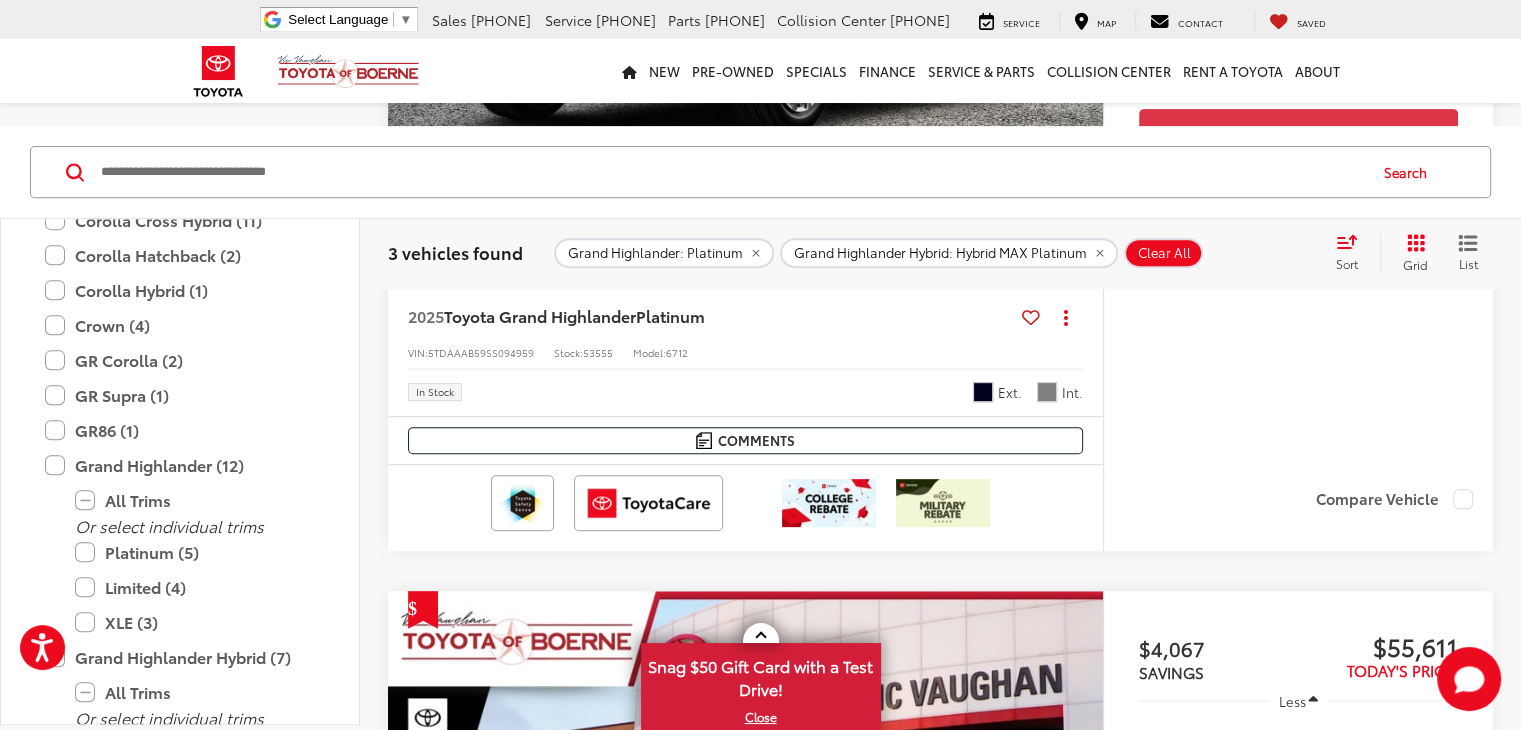 scroll, scrollTop: 756, scrollLeft: 0, axis: vertical 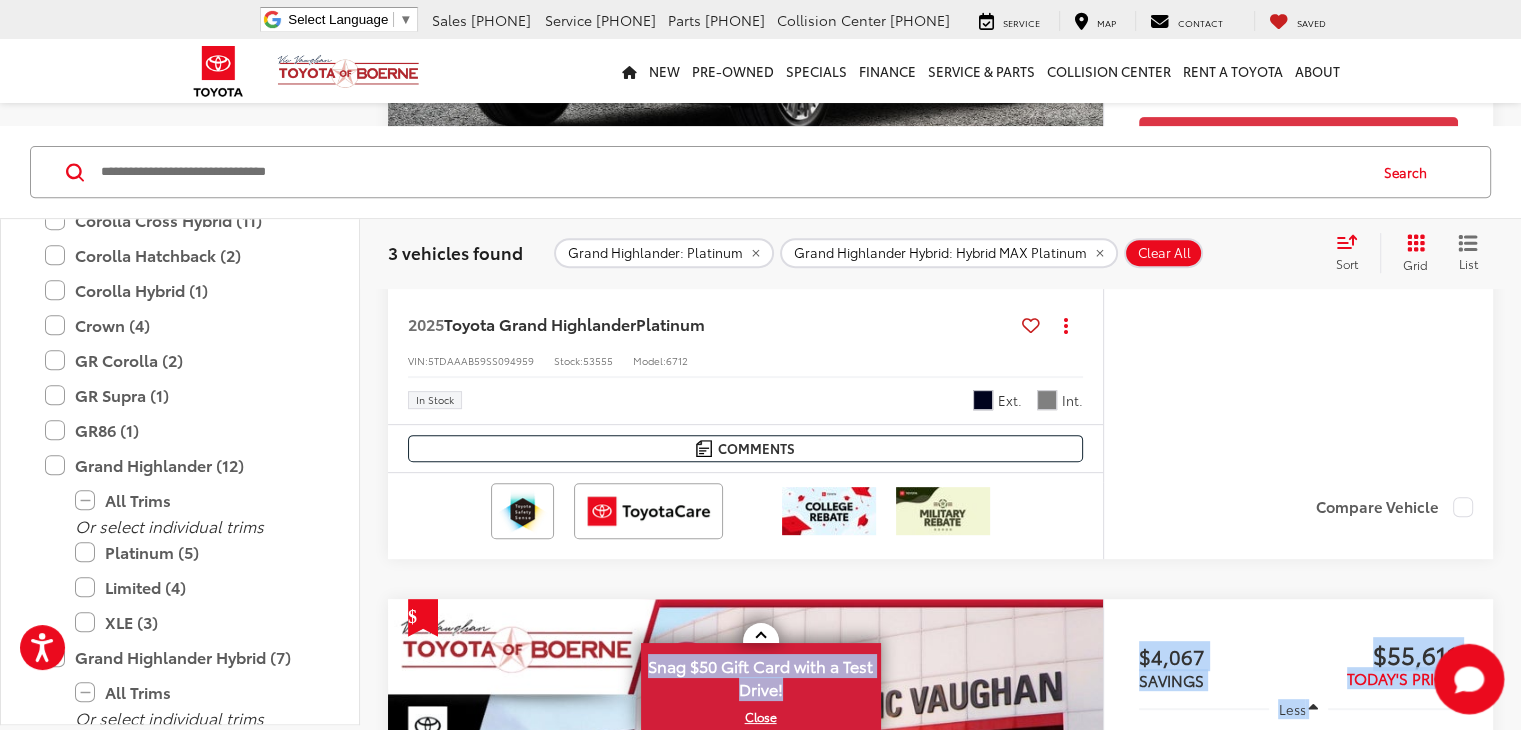 drag, startPoint x: 1139, startPoint y: 461, endPoint x: 1478, endPoint y: 670, distance: 398.24866 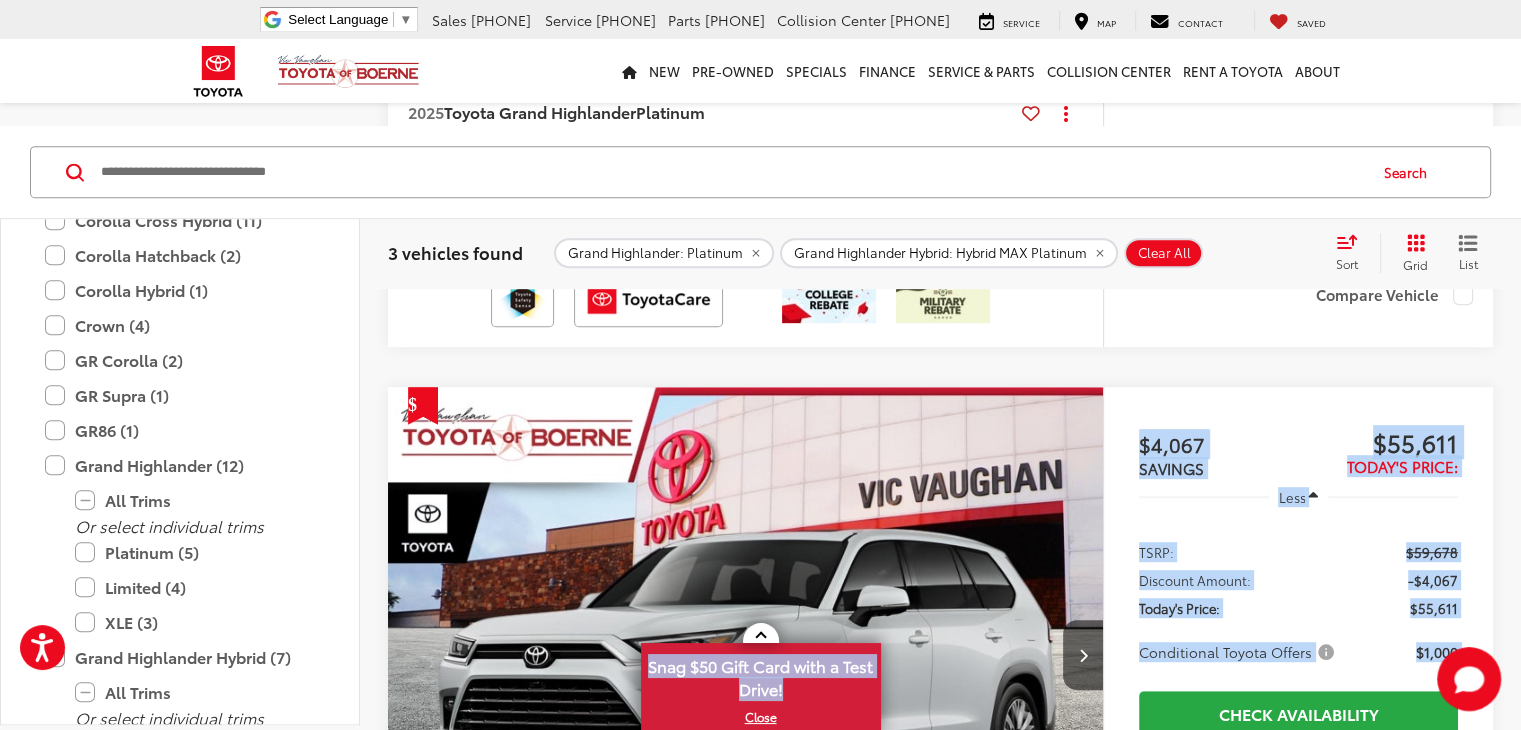 scroll, scrollTop: 972, scrollLeft: 0, axis: vertical 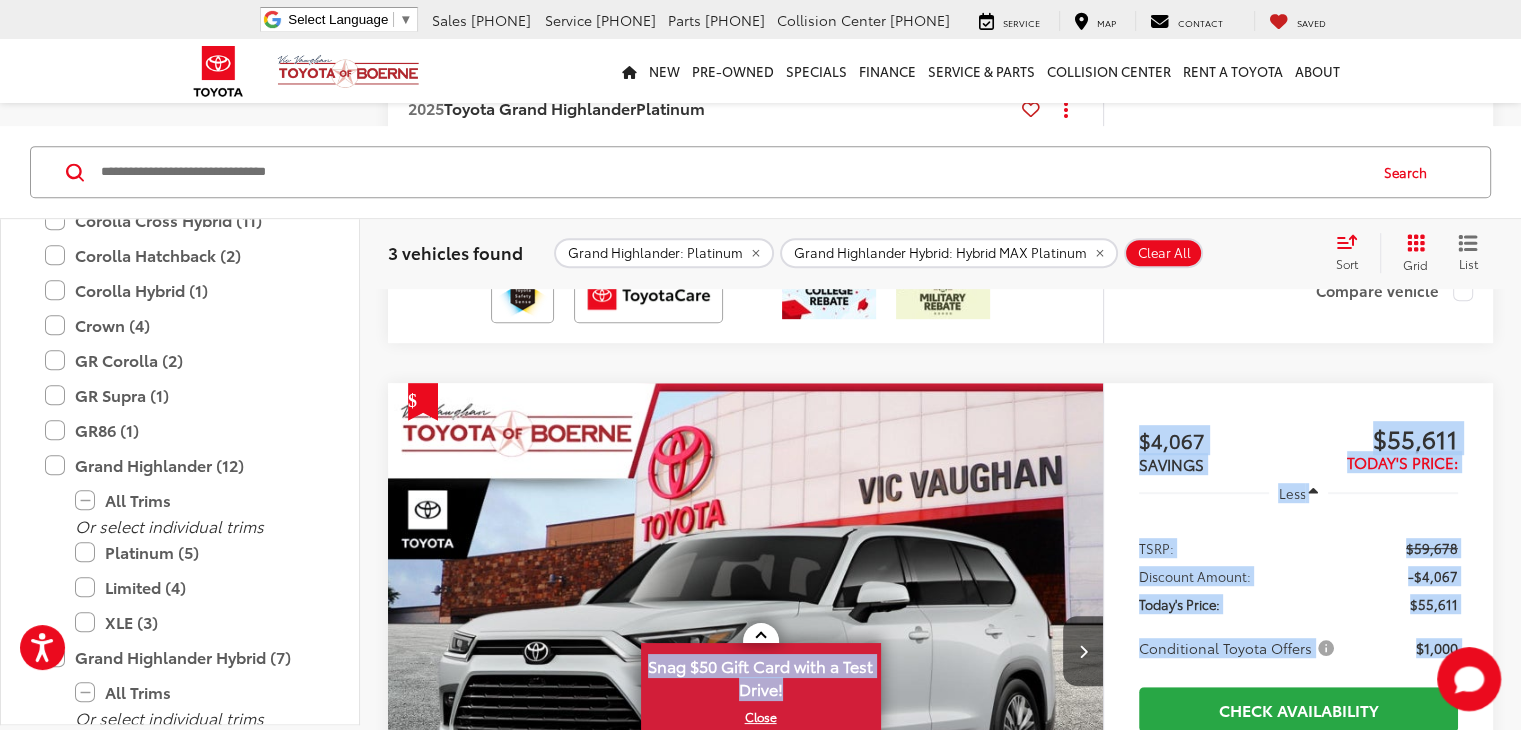 click on "TSRP:
$59,678
Discount Amount:
-$4,067
Today's Price:
$55,611
Conditional Toyota Offers
$1,000" at bounding box center (1298, 596) 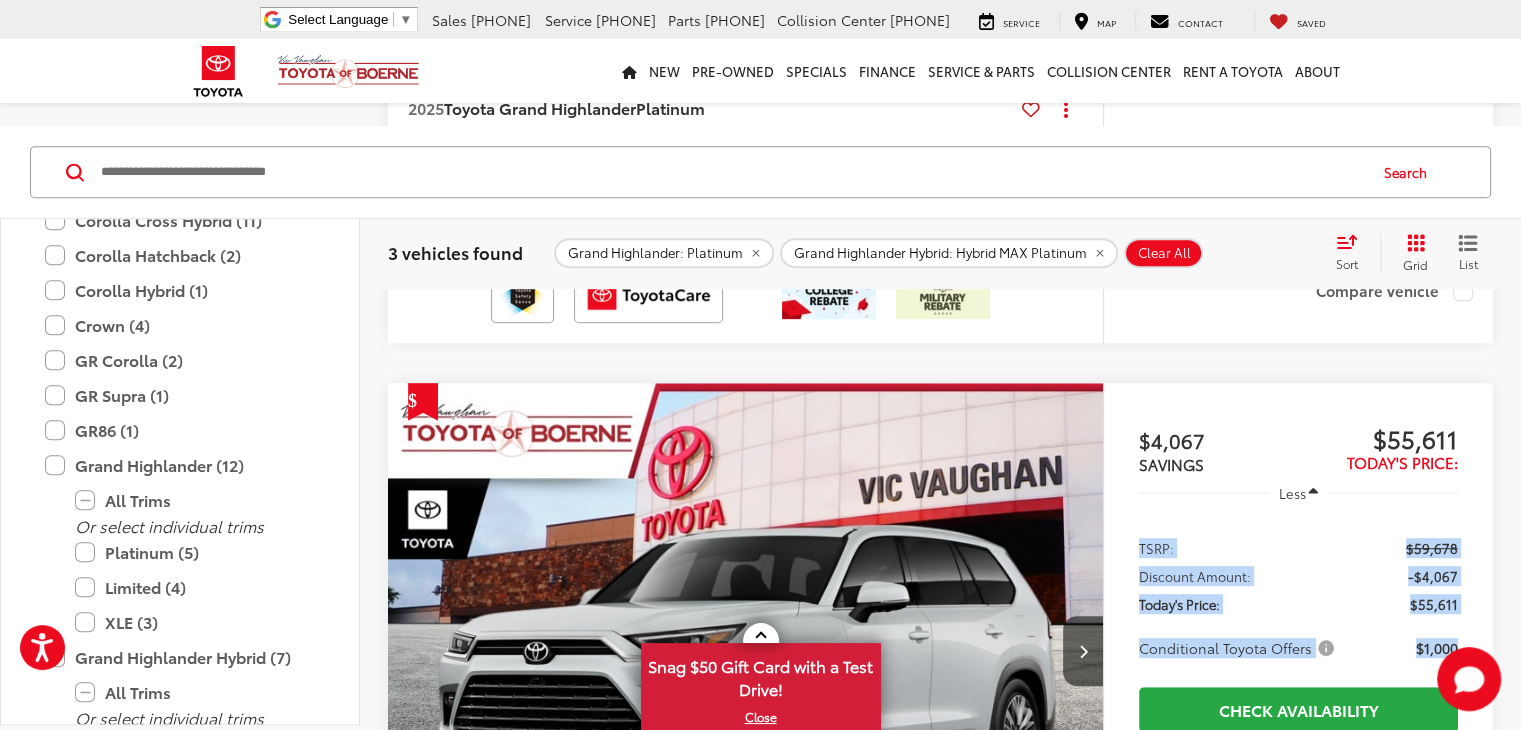 drag, startPoint x: 1468, startPoint y: 463, endPoint x: 1127, endPoint y: 329, distance: 366.38367 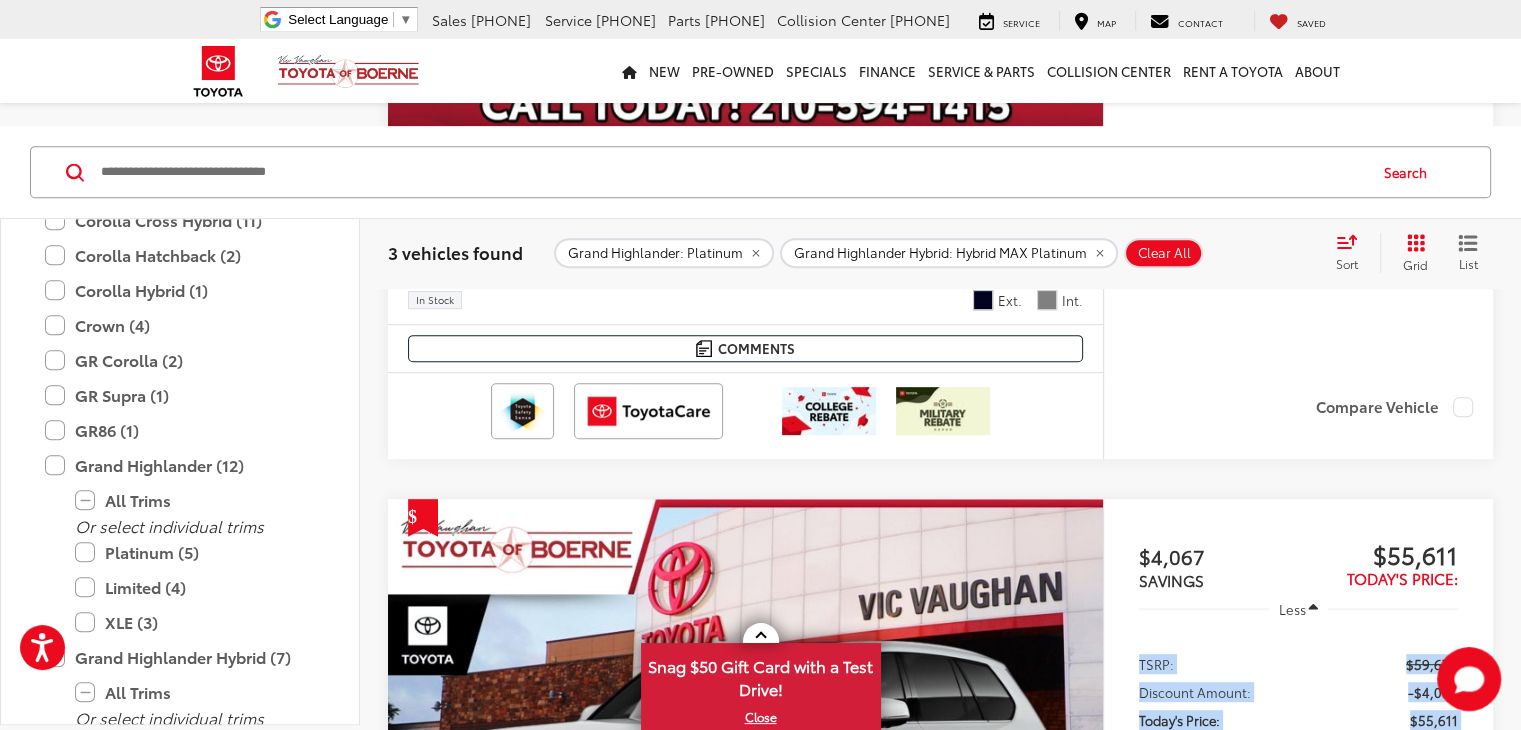 scroll, scrollTop: 852, scrollLeft: 0, axis: vertical 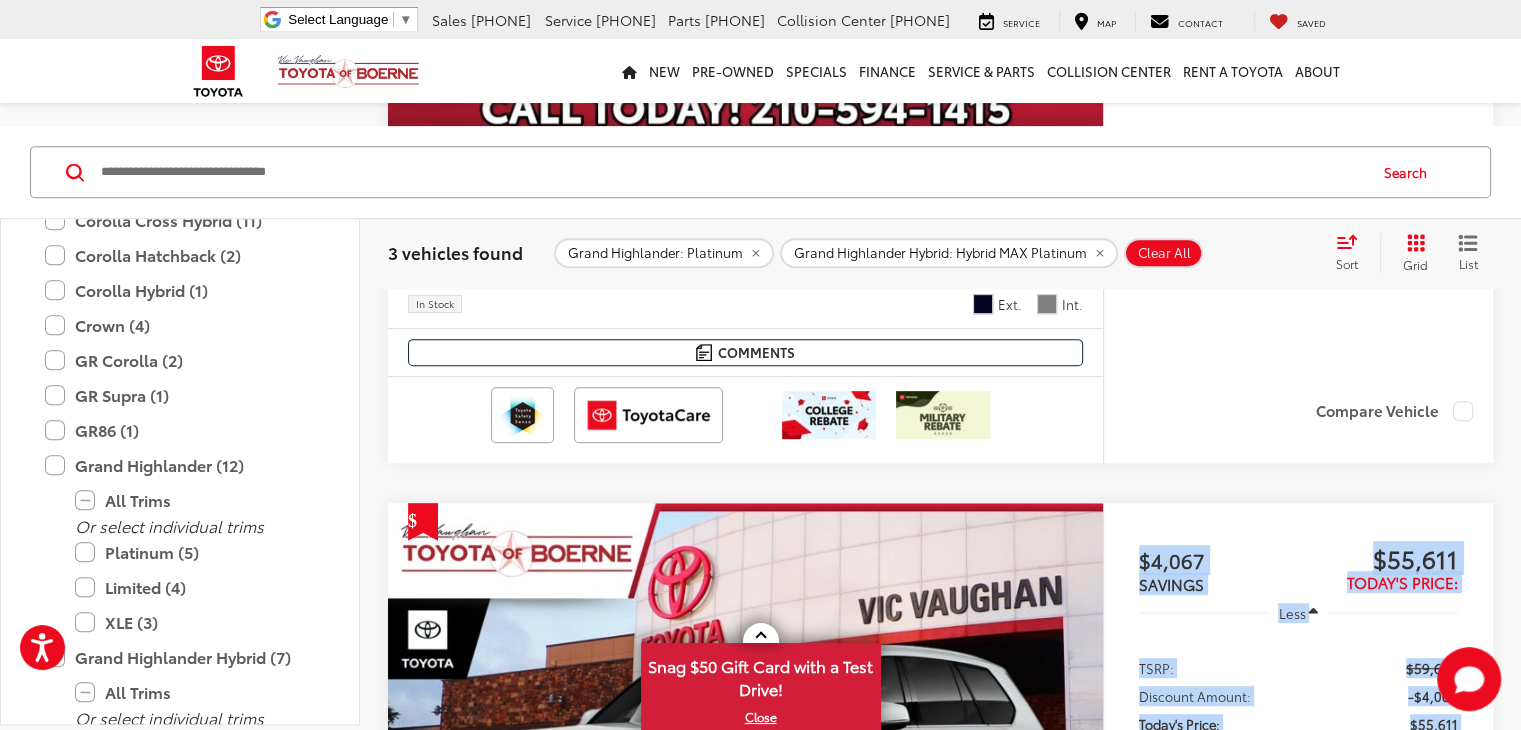 drag, startPoint x: 1173, startPoint y: 369, endPoint x: 1476, endPoint y: 572, distance: 364.71634 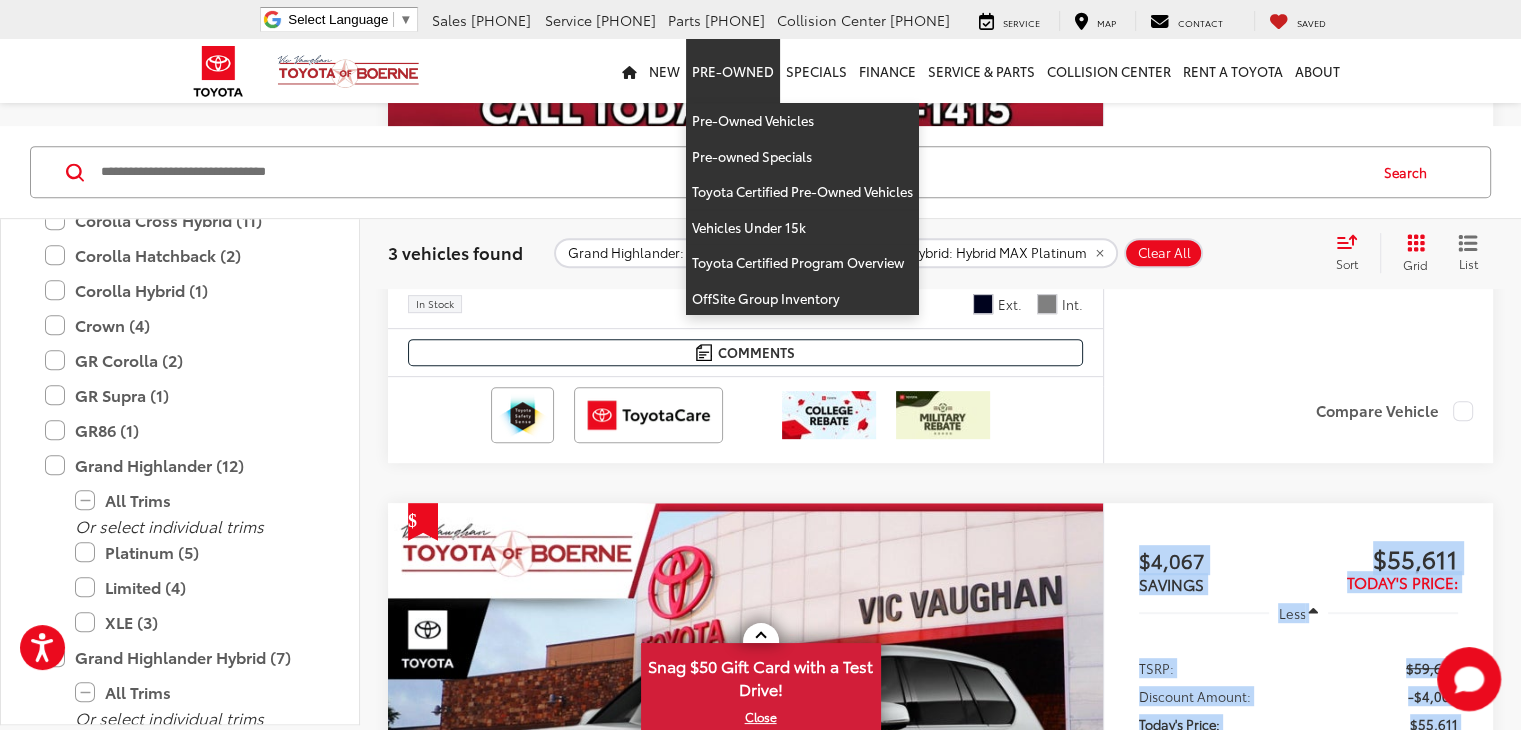 scroll, scrollTop: 968, scrollLeft: 0, axis: vertical 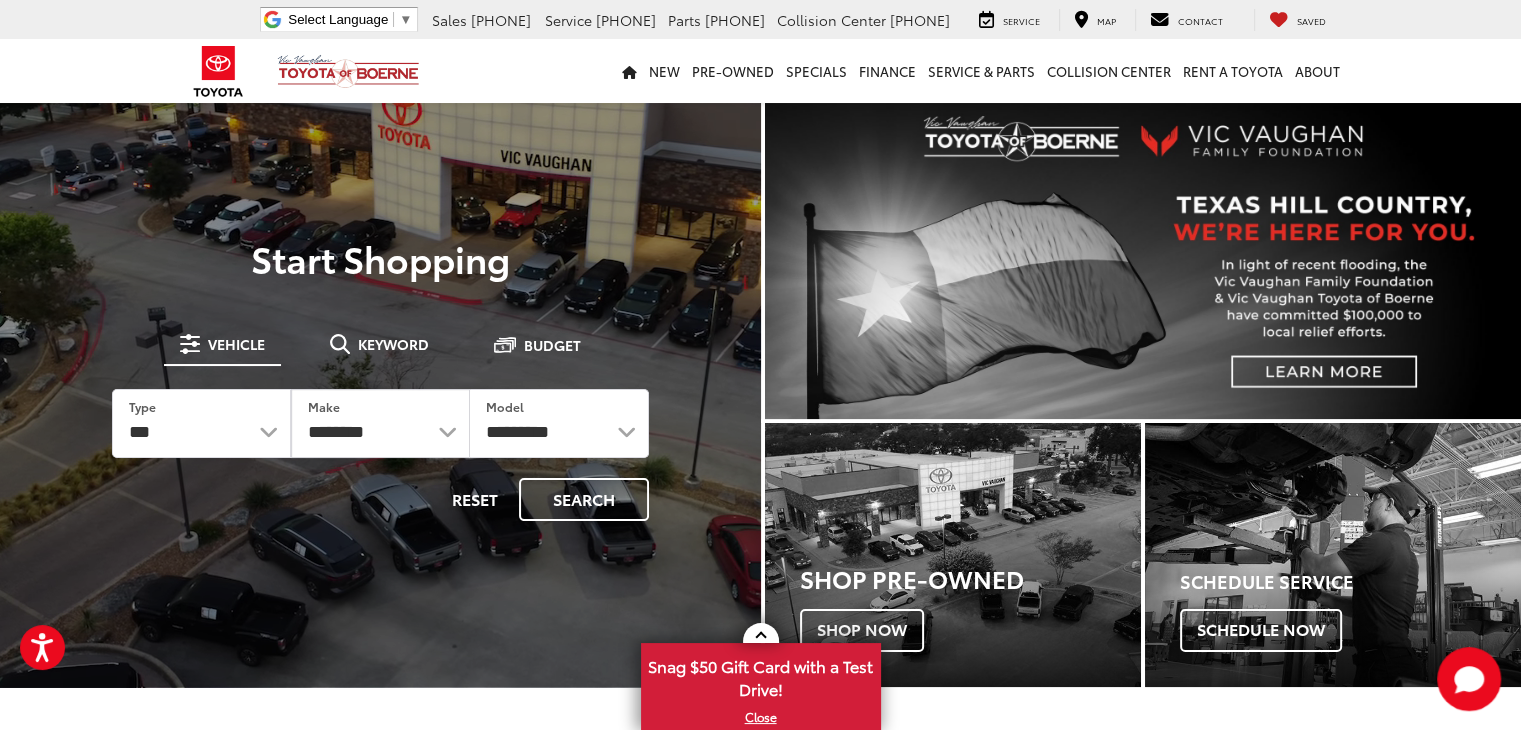 drag, startPoint x: 1528, startPoint y: 38, endPoint x: 1524, endPoint y: 21, distance: 17.464249 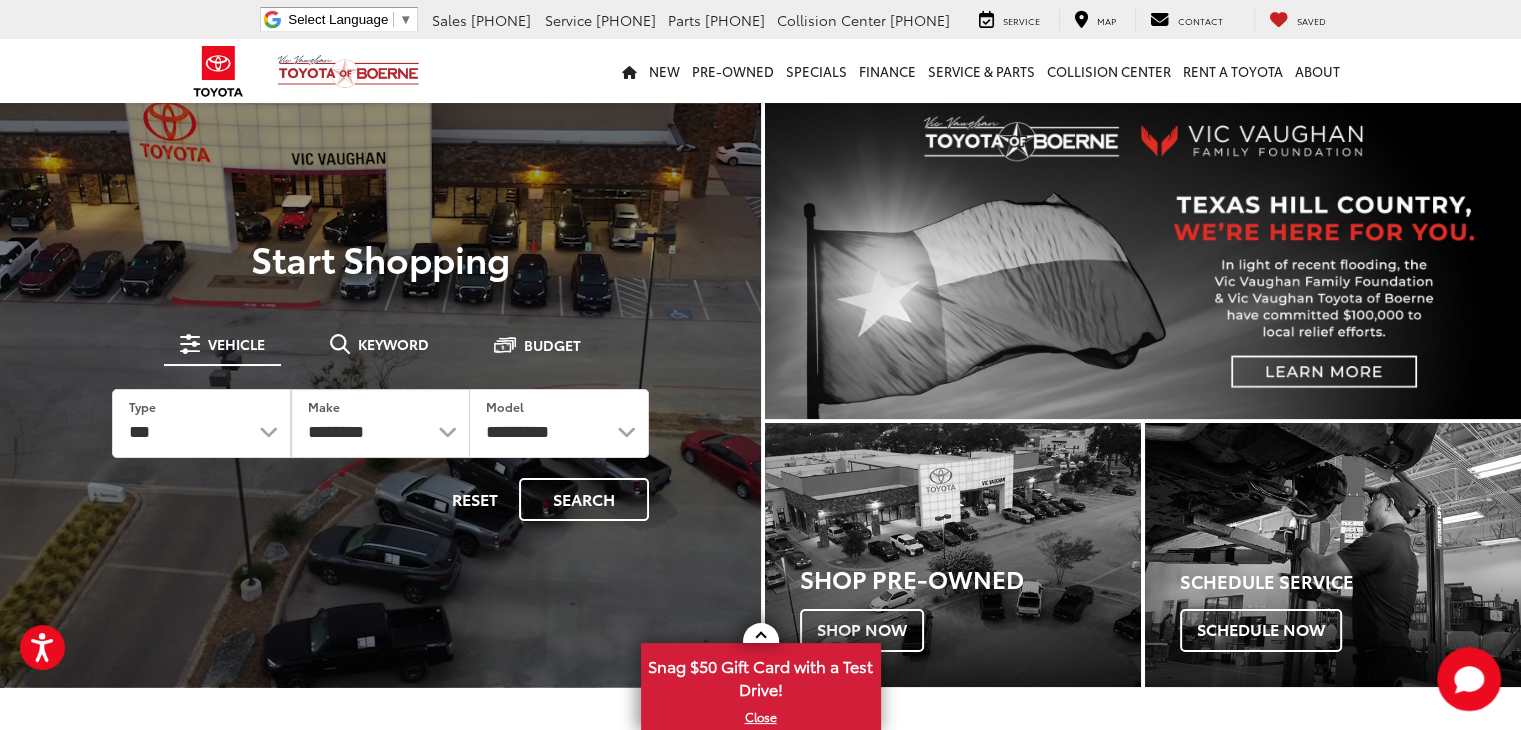click on "Press Alt+1 for screen-reader mode, Alt+0 to cancel Accessibility Screen-Reader Guide, Feedback, and Issue Reporting | New window
Vic Vaughan Toyota of Boerne
Select Language ​ ▼
Sales
726-222-1164
Service
726-222-1141
Parts
726-222-1147
Collision Center
726-222-1168
31205 Interstate 10 Frontage Rd
Boerne, TX 78006
Service
Map
Contact
Saved
Saved
Vic Vaughan Toyota of Boerne
Saved
Directions
New
New Vehicles
New Specials
New Tundra Inventory
Schedule Test Drive
ToyotaCare
Toyota Safety Sense
Model Research
Toyota Reviews
Toyota Comparisons" at bounding box center [760, 2209] 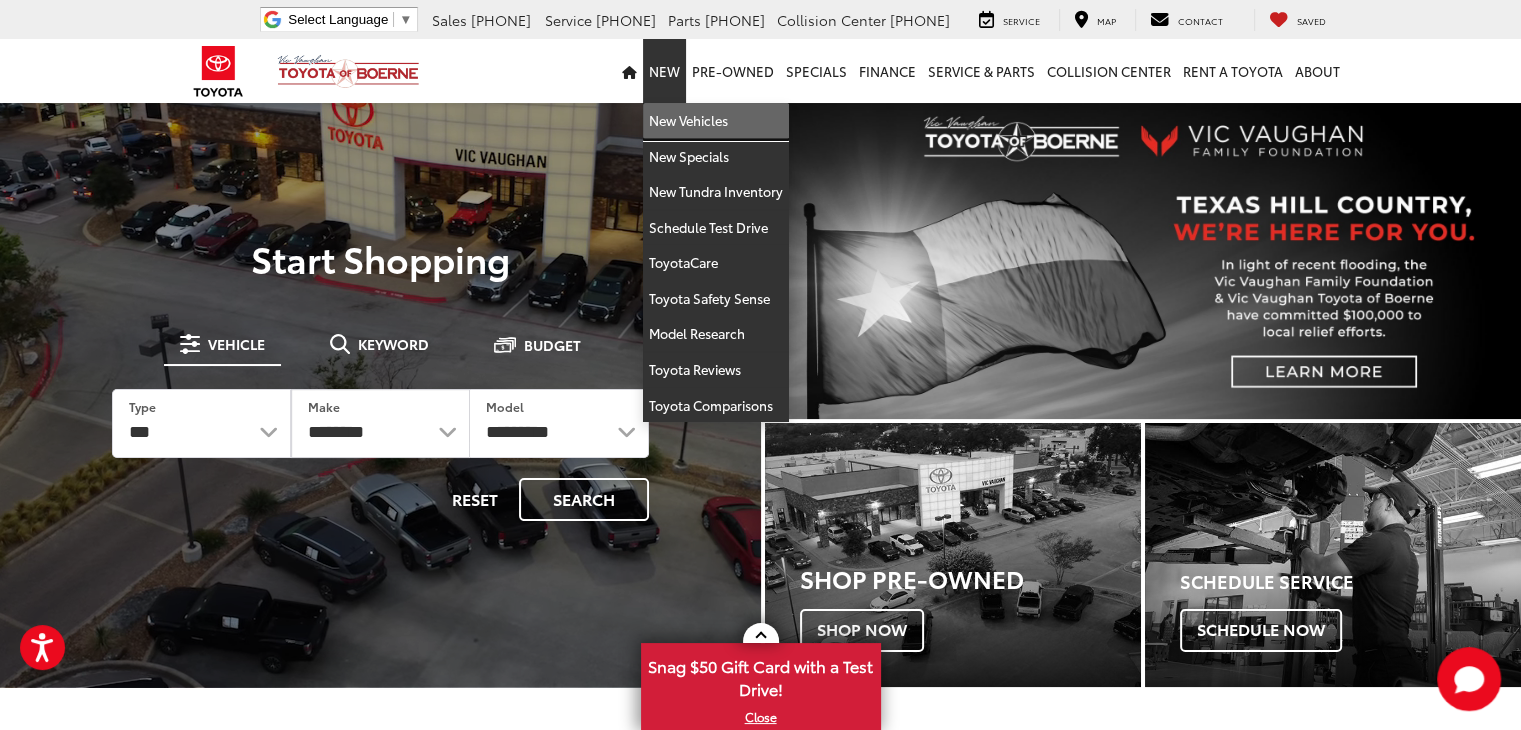 click on "New Vehicles" at bounding box center (716, 121) 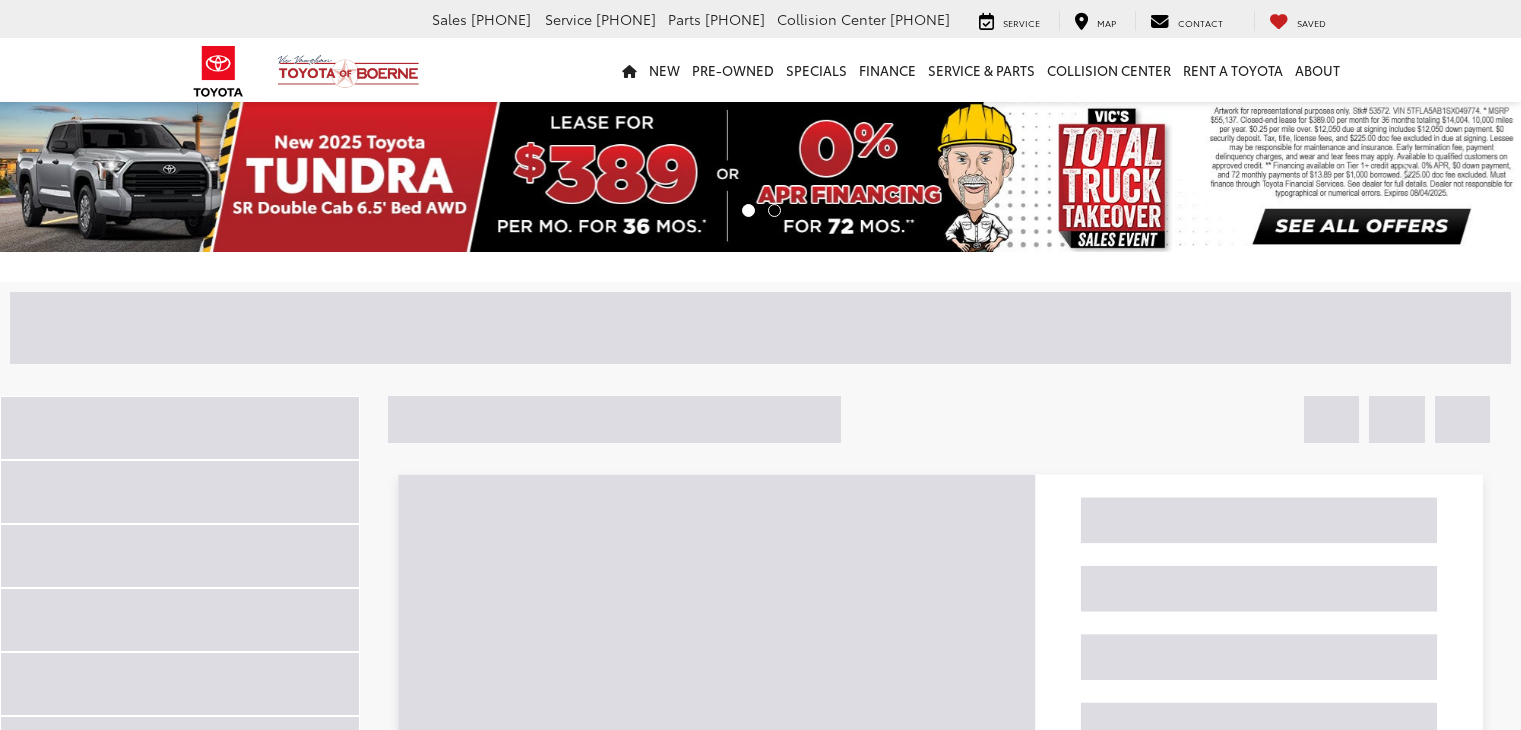 scroll, scrollTop: 0, scrollLeft: 0, axis: both 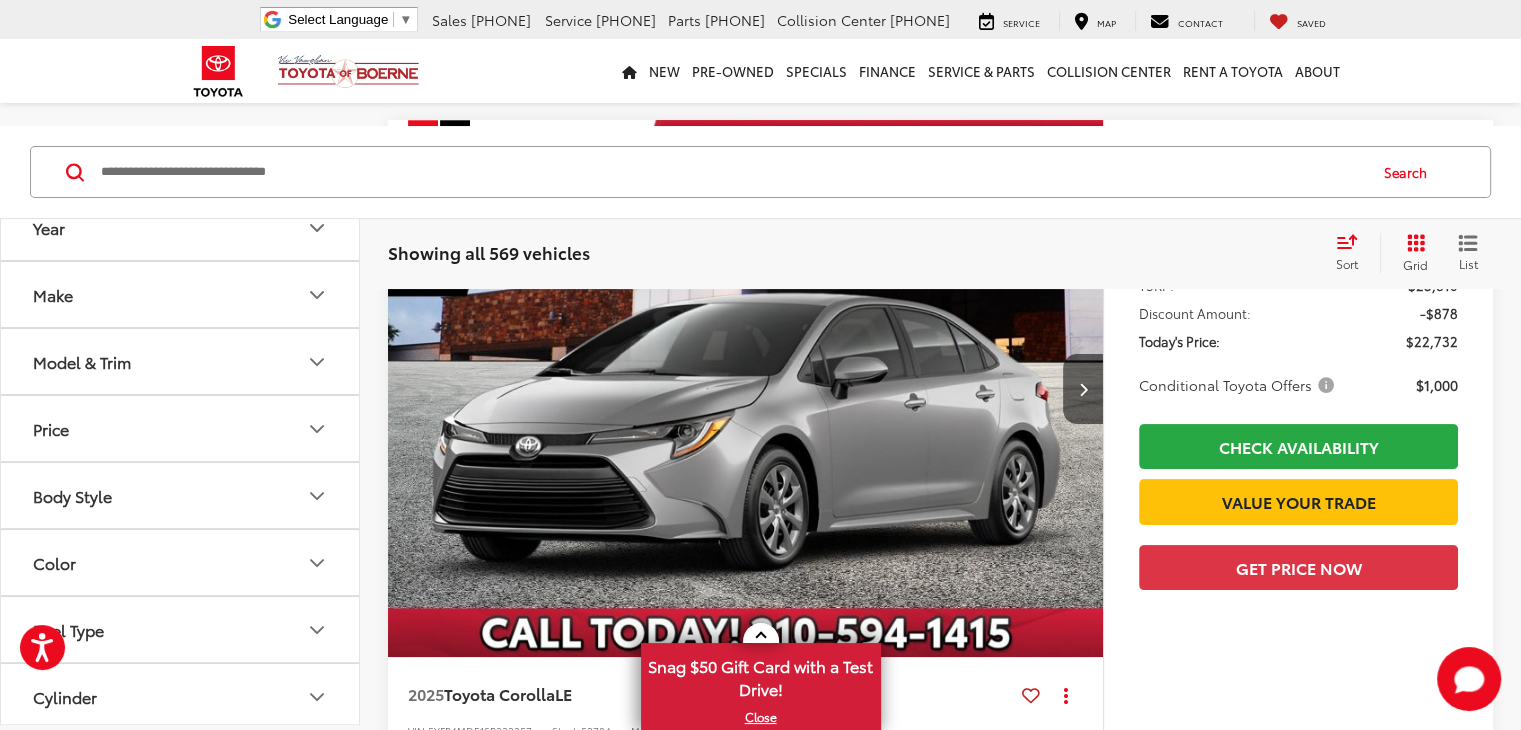 click on "Model & Trim" at bounding box center (181, 361) 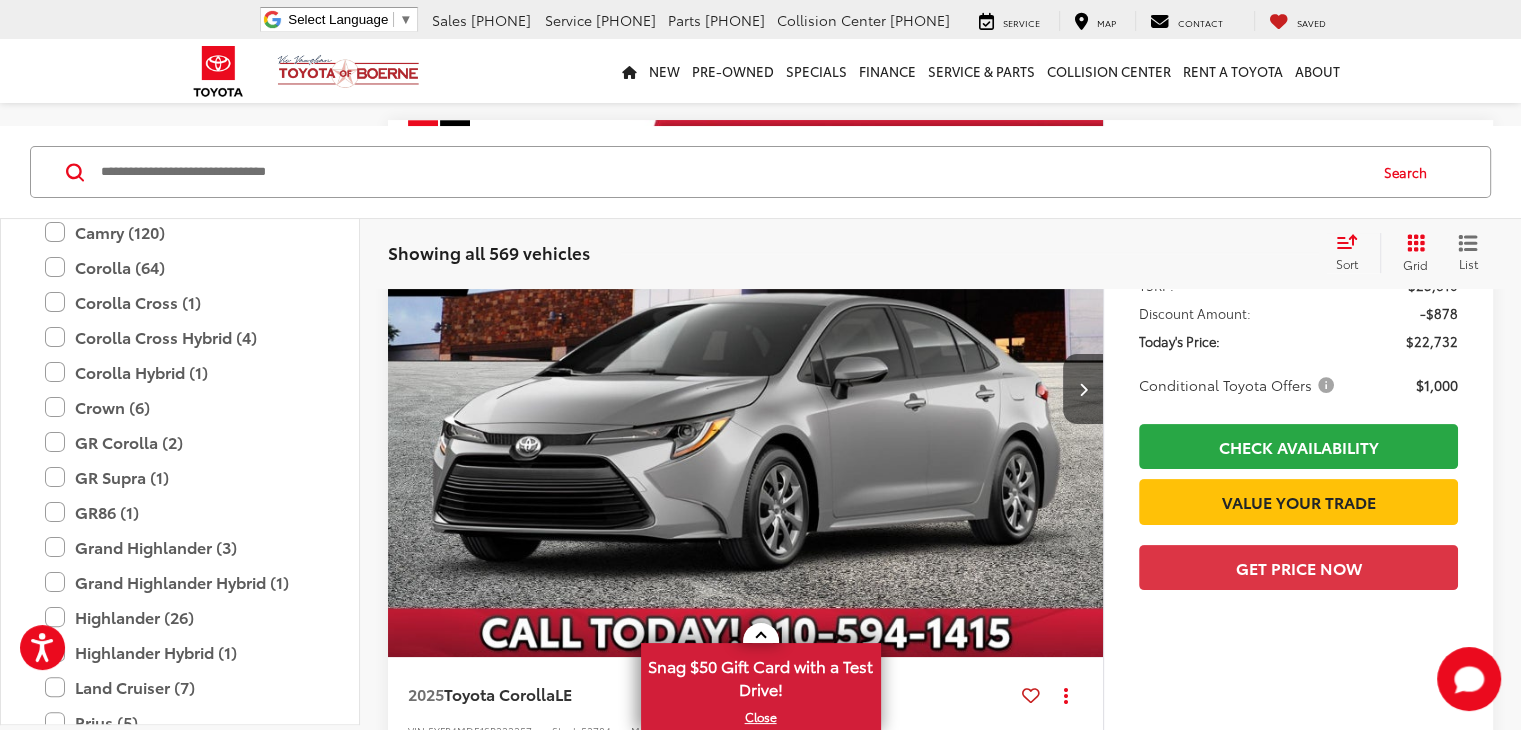 scroll, scrollTop: 304, scrollLeft: 0, axis: vertical 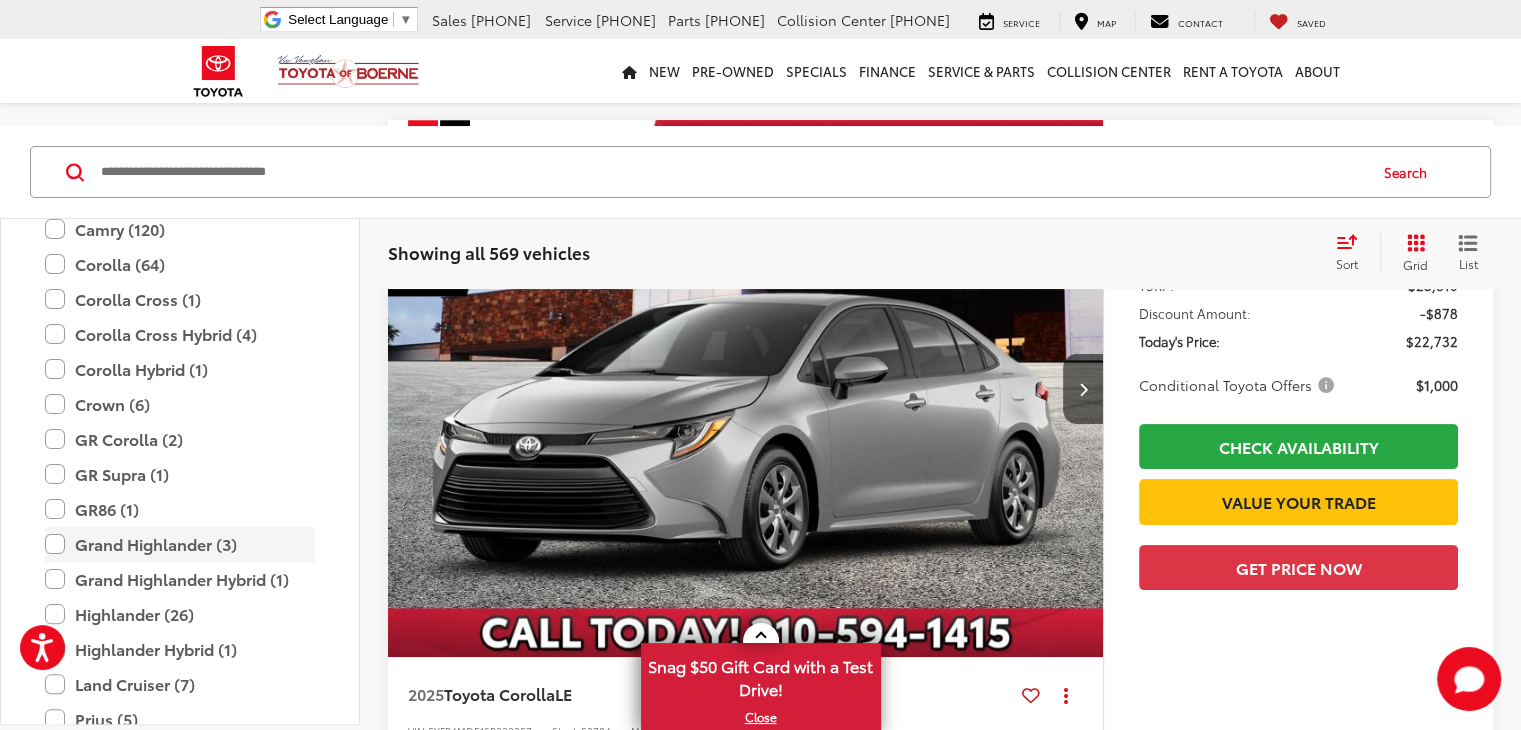 click on "Grand Highlander (3)" at bounding box center (180, 544) 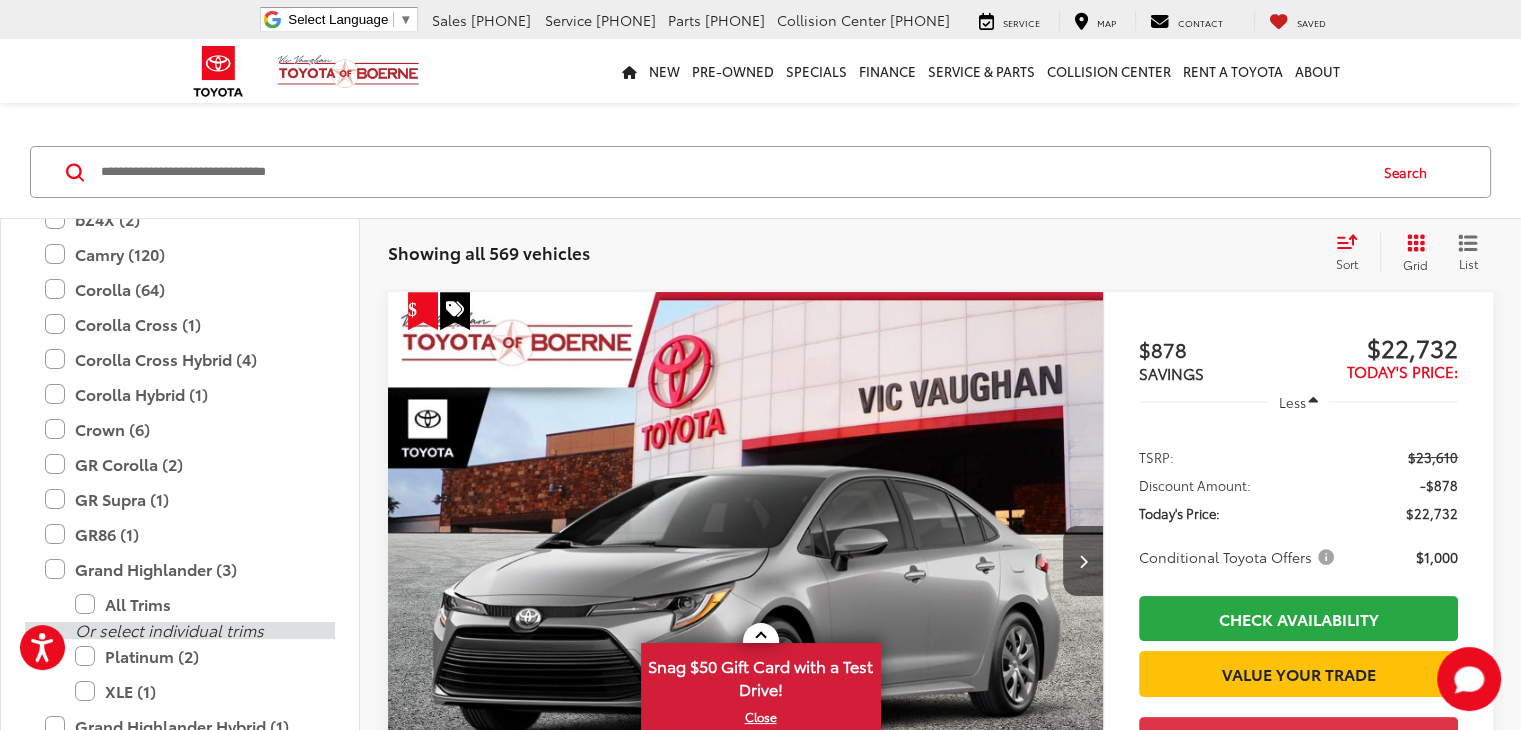 scroll, scrollTop: 156, scrollLeft: 0, axis: vertical 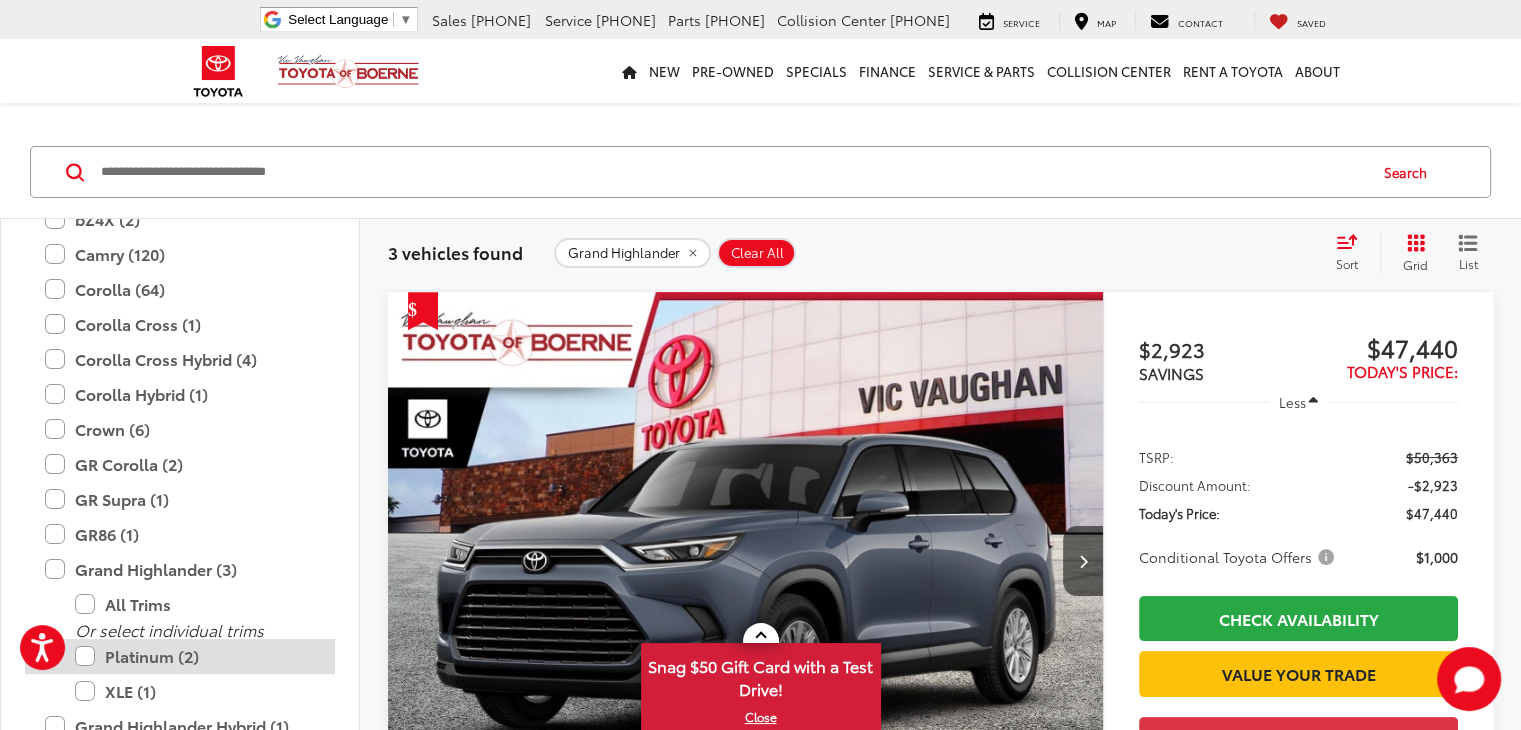 click on "Platinum (2)" at bounding box center (195, 656) 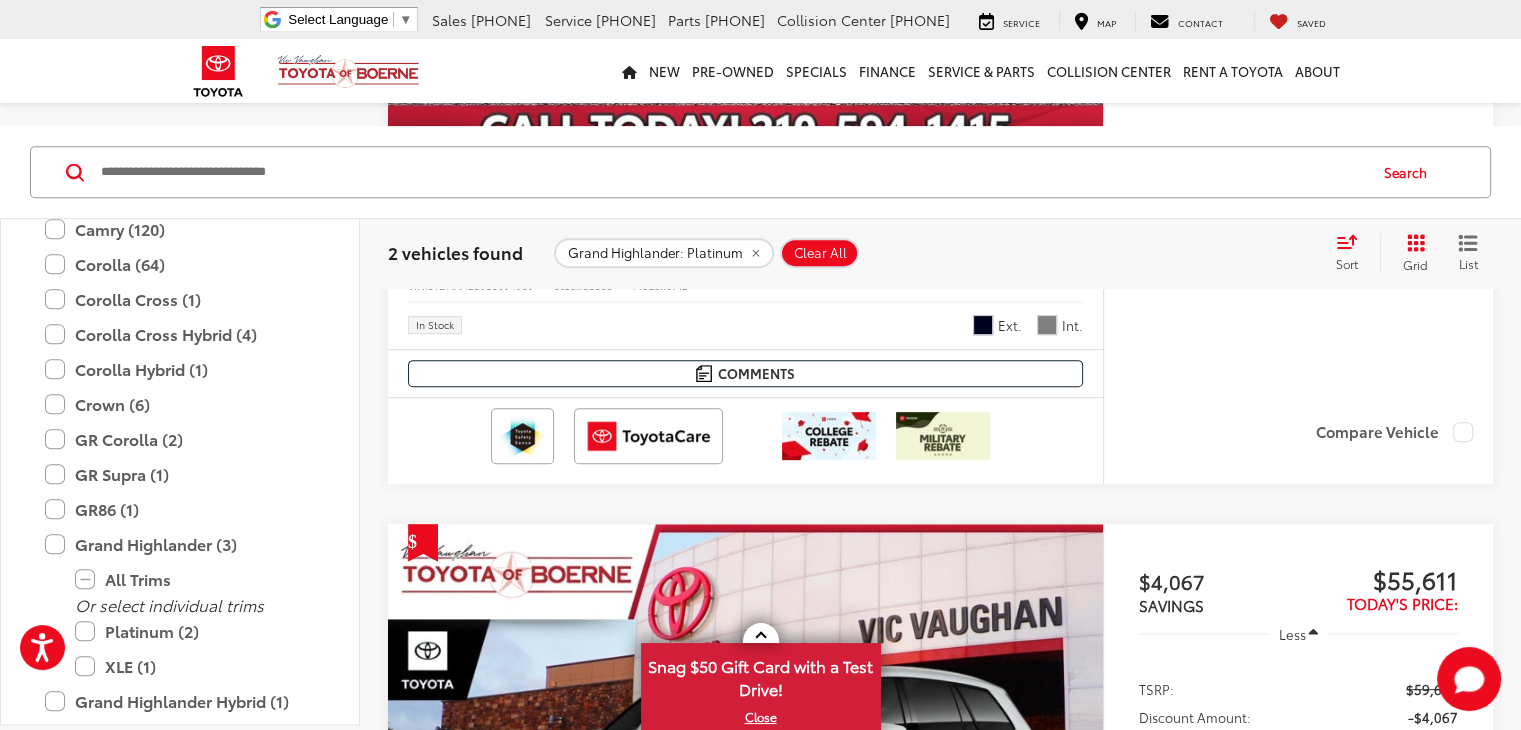 scroll, scrollTop: 828, scrollLeft: 0, axis: vertical 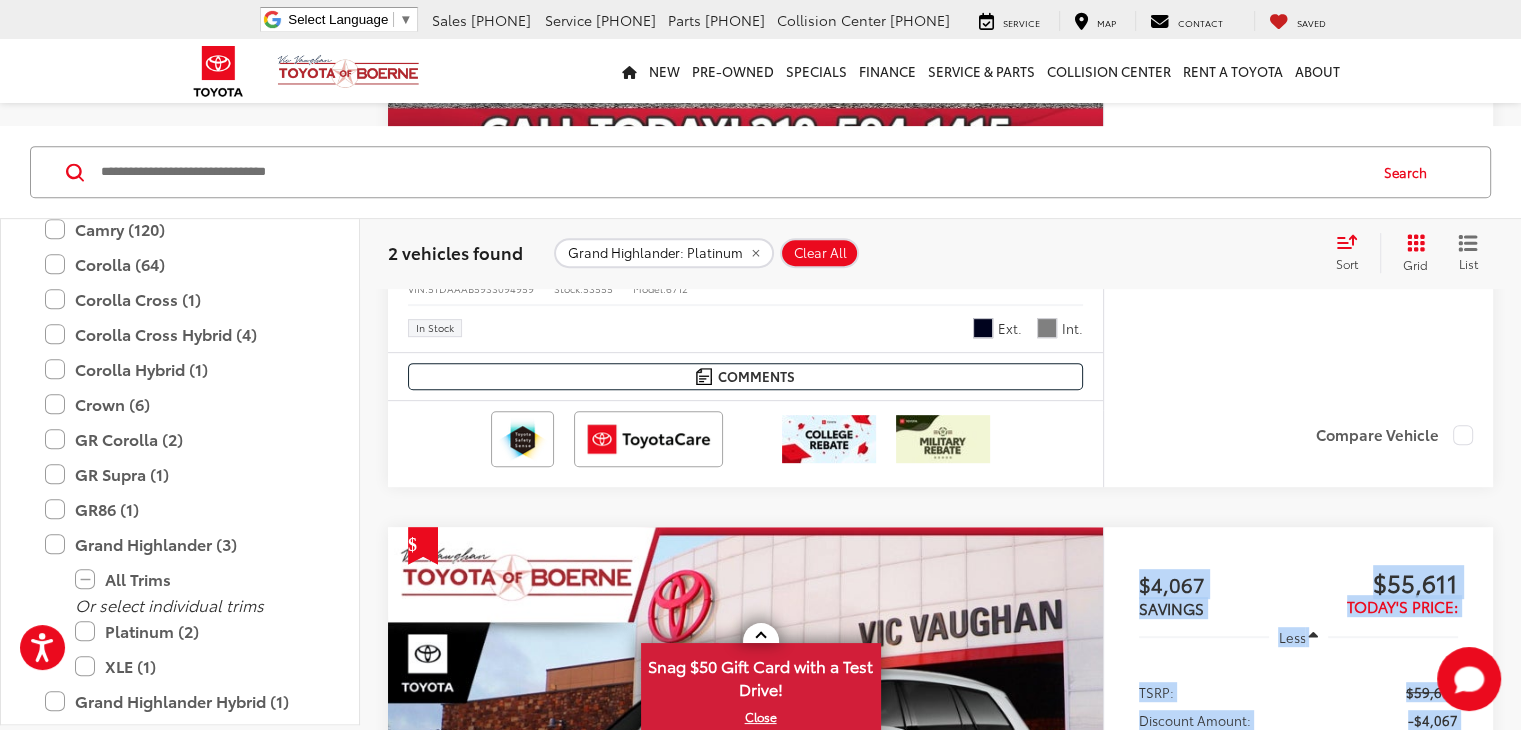 drag, startPoint x: 1133, startPoint y: 355, endPoint x: 1481, endPoint y: 573, distance: 410.6434 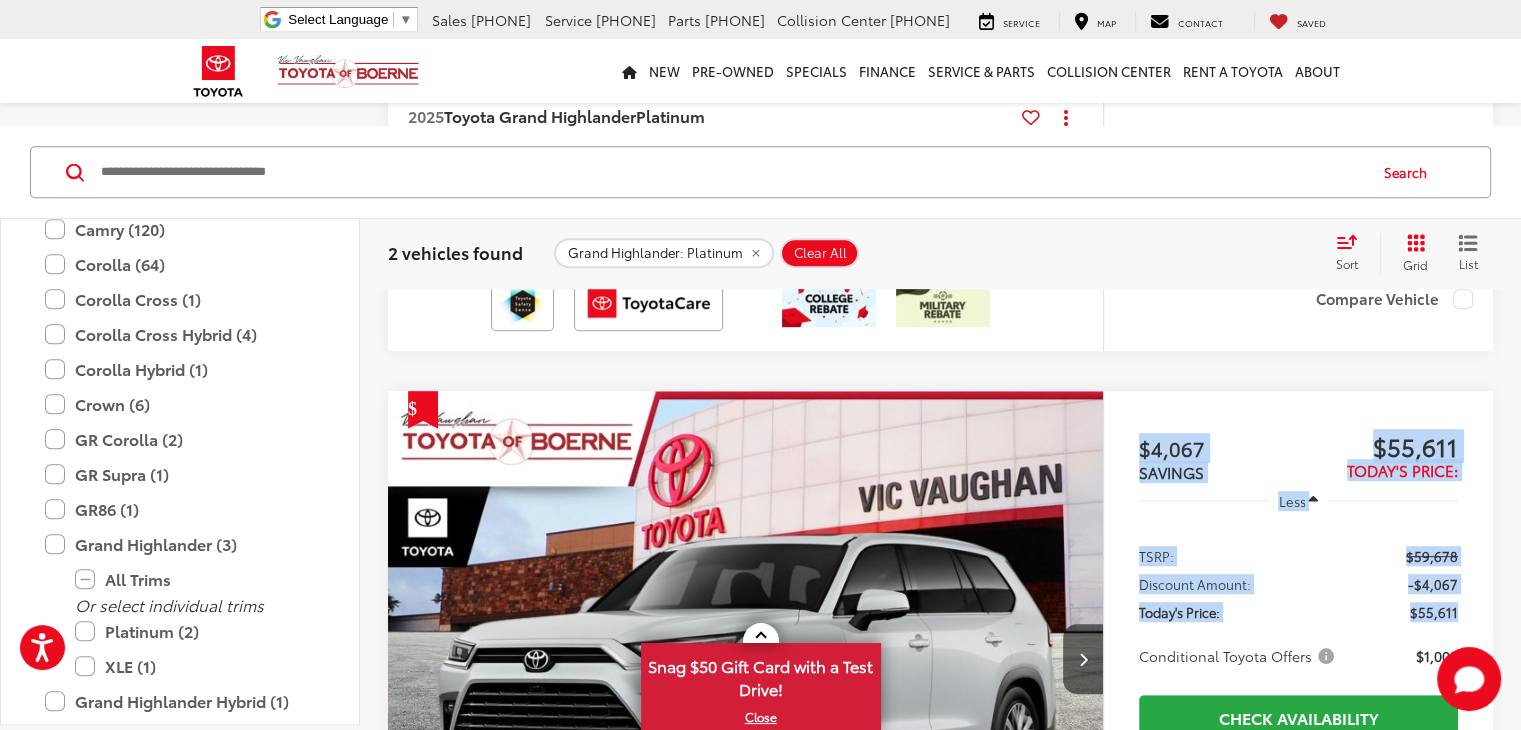 scroll, scrollTop: 967, scrollLeft: 0, axis: vertical 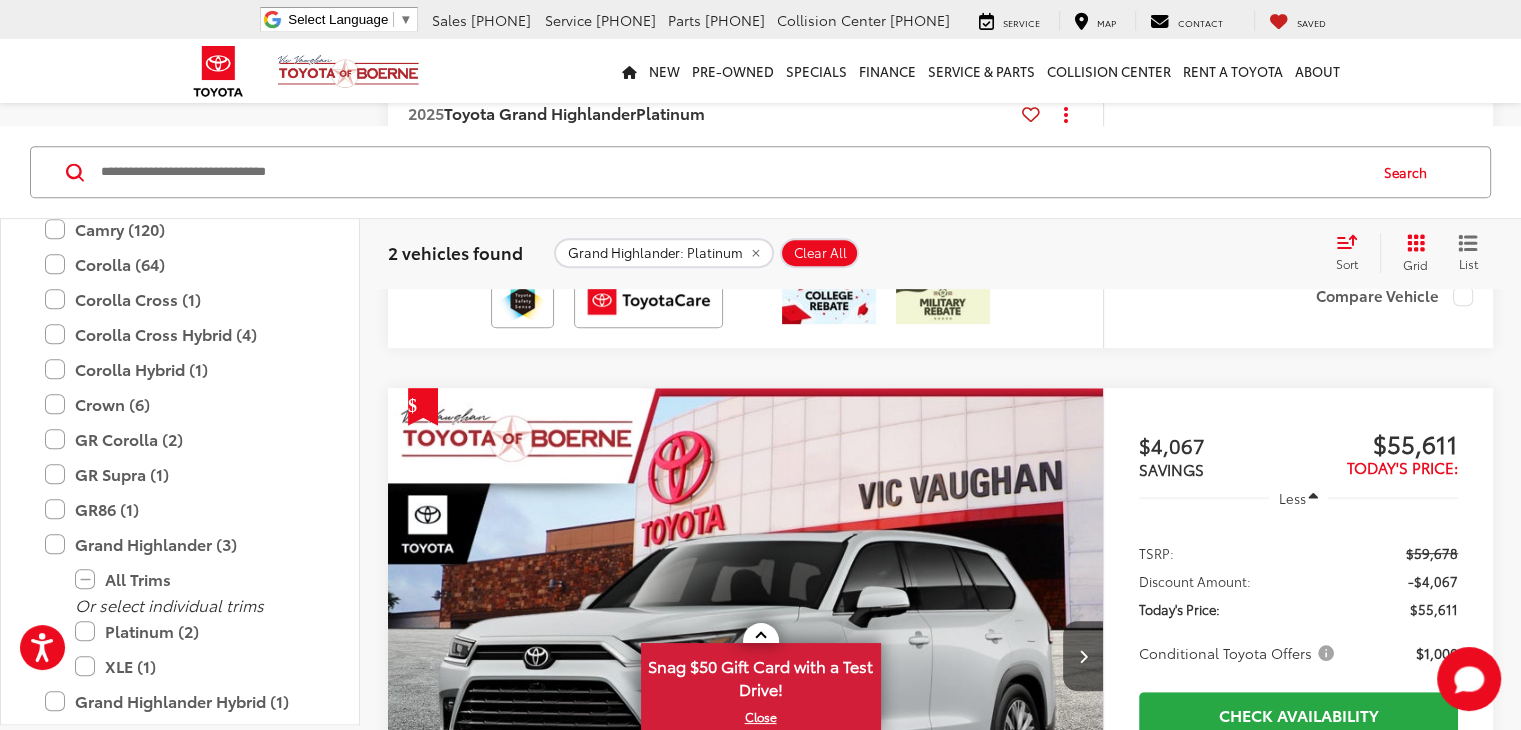 click on "2025  Toyota Grand Highlander  Platinum
Copy Link Share Print View Details VIN:  [VIN] Stock:  53930 Model:  6712 In Stock Ext. Int." at bounding box center [745, 993] 